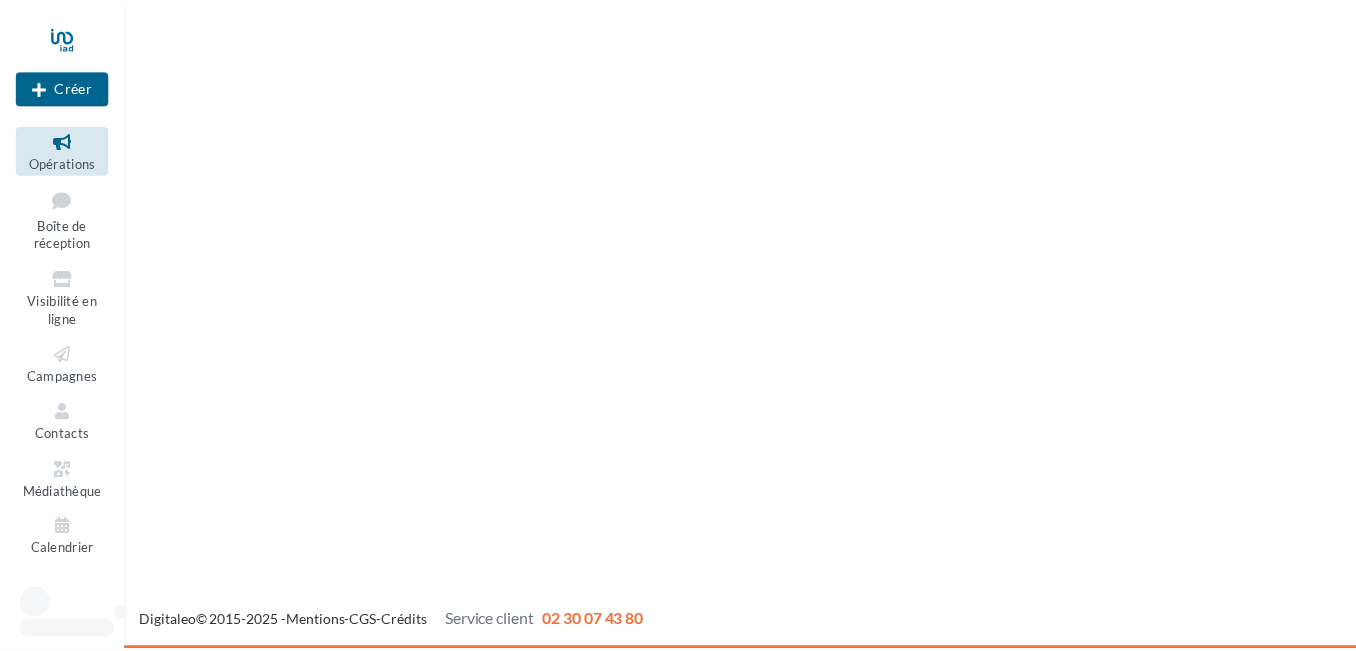 scroll, scrollTop: 0, scrollLeft: 0, axis: both 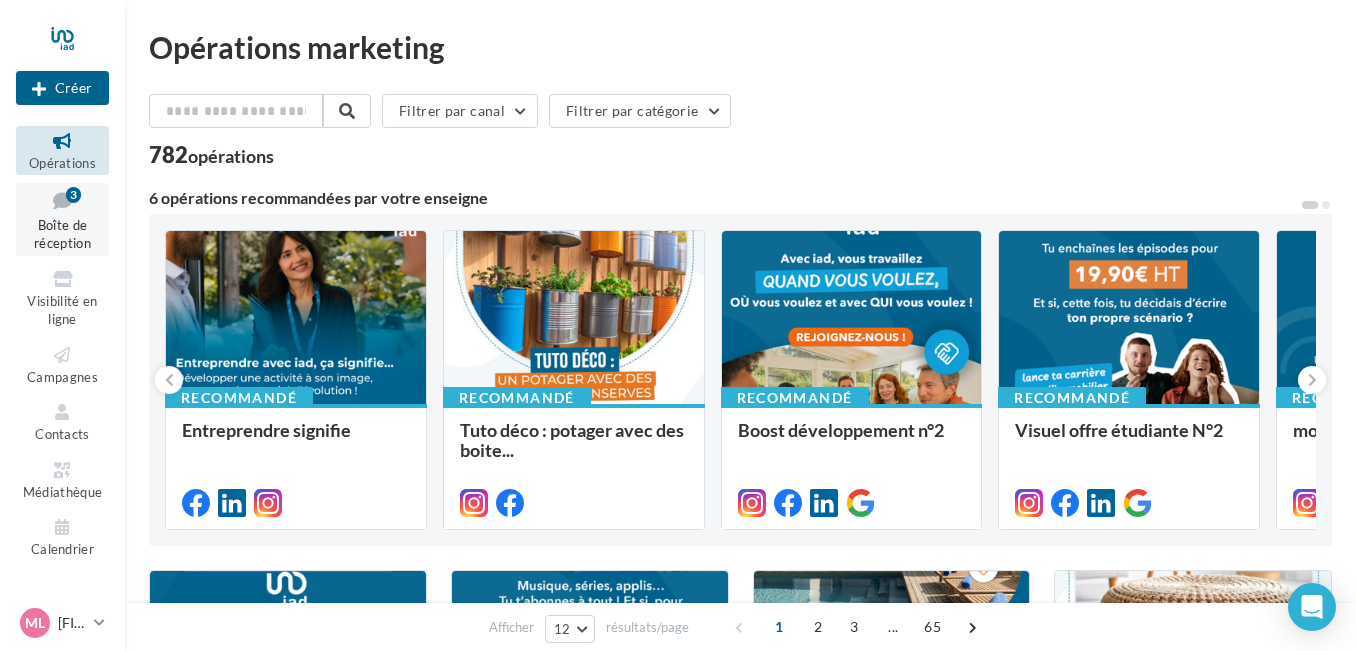click on "Boîte de réception
3" at bounding box center (62, 219) 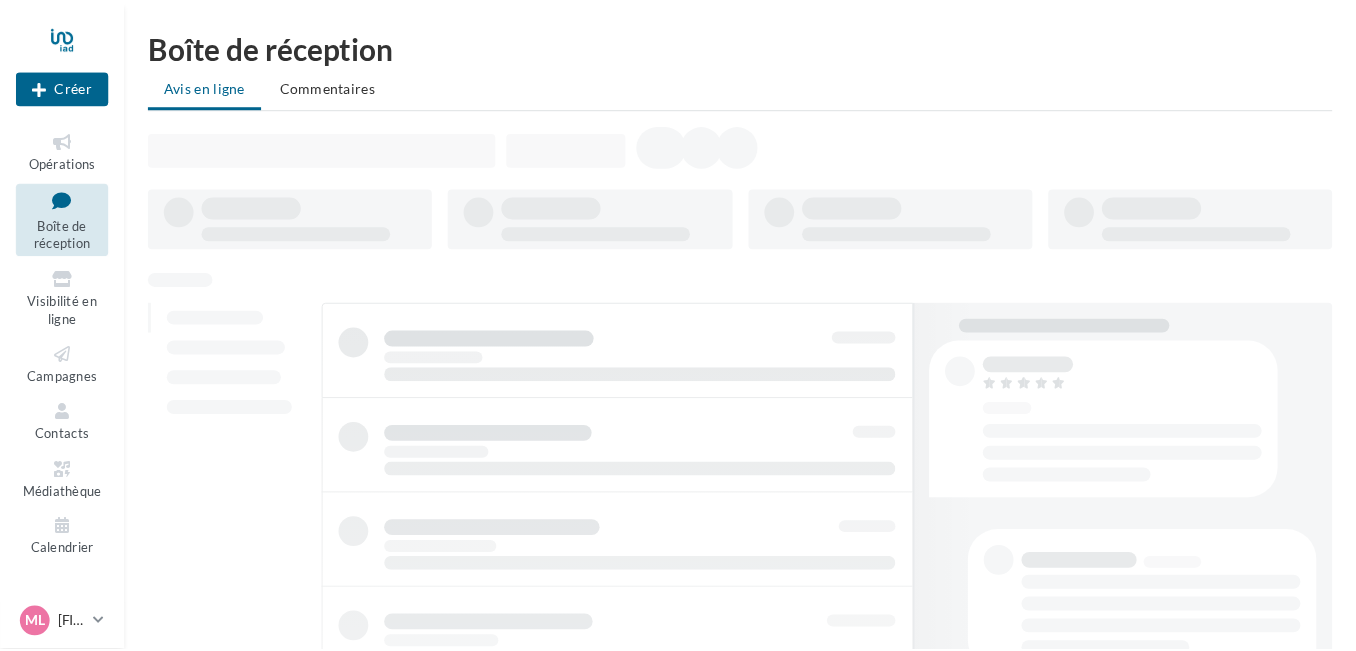 scroll, scrollTop: 0, scrollLeft: 0, axis: both 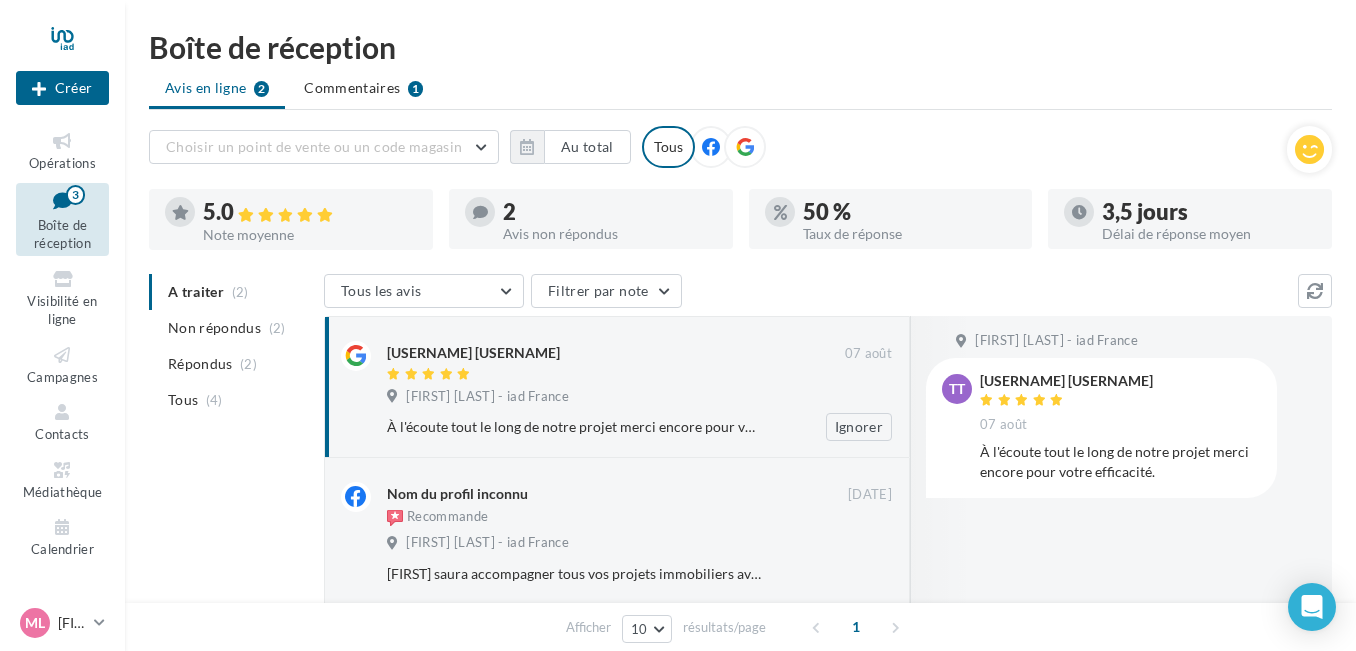 click on "[FIRST] [LAST] - iad France" at bounding box center (639, 399) 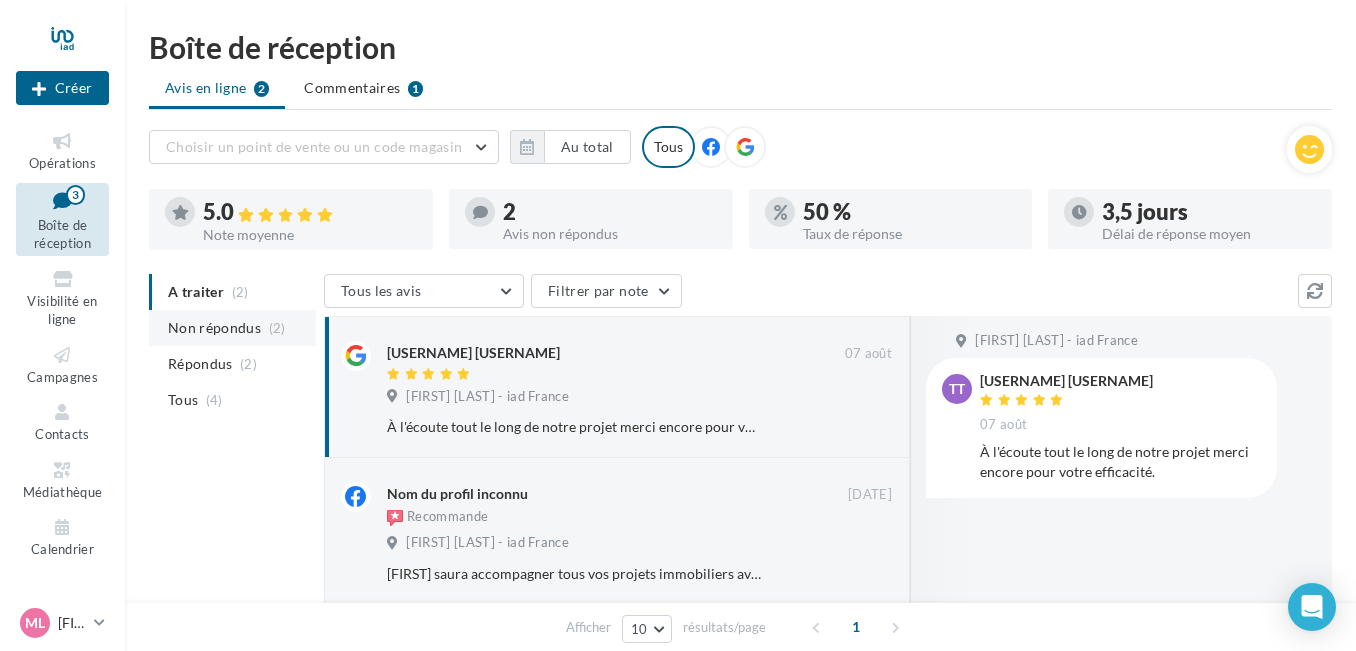 click on "Non répondus" at bounding box center (214, 328) 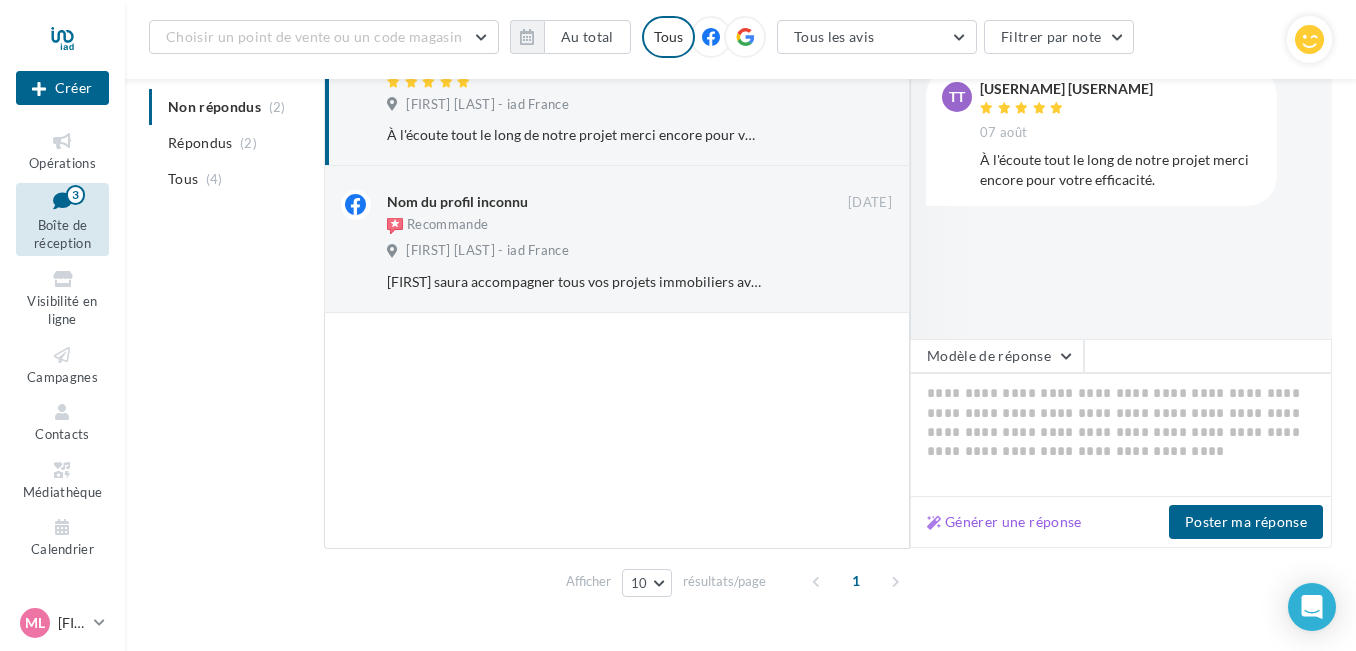 scroll, scrollTop: 313, scrollLeft: 0, axis: vertical 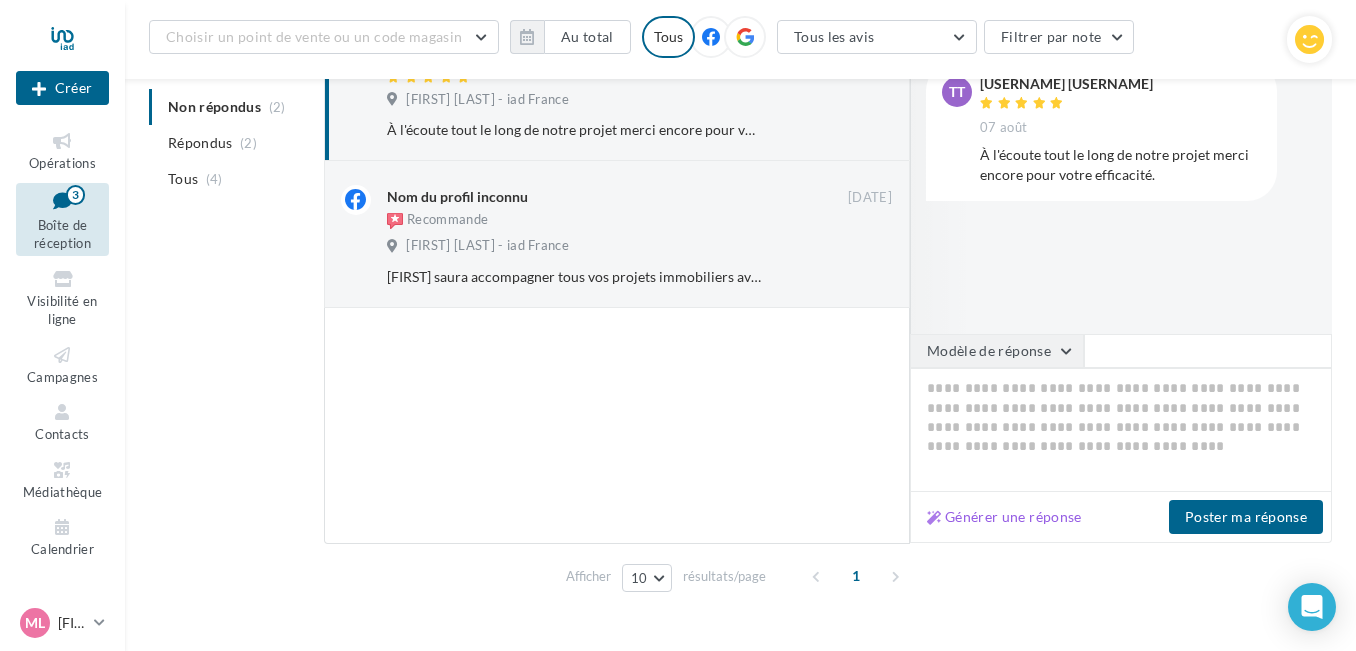 click on "Modèle de réponse" at bounding box center [997, 351] 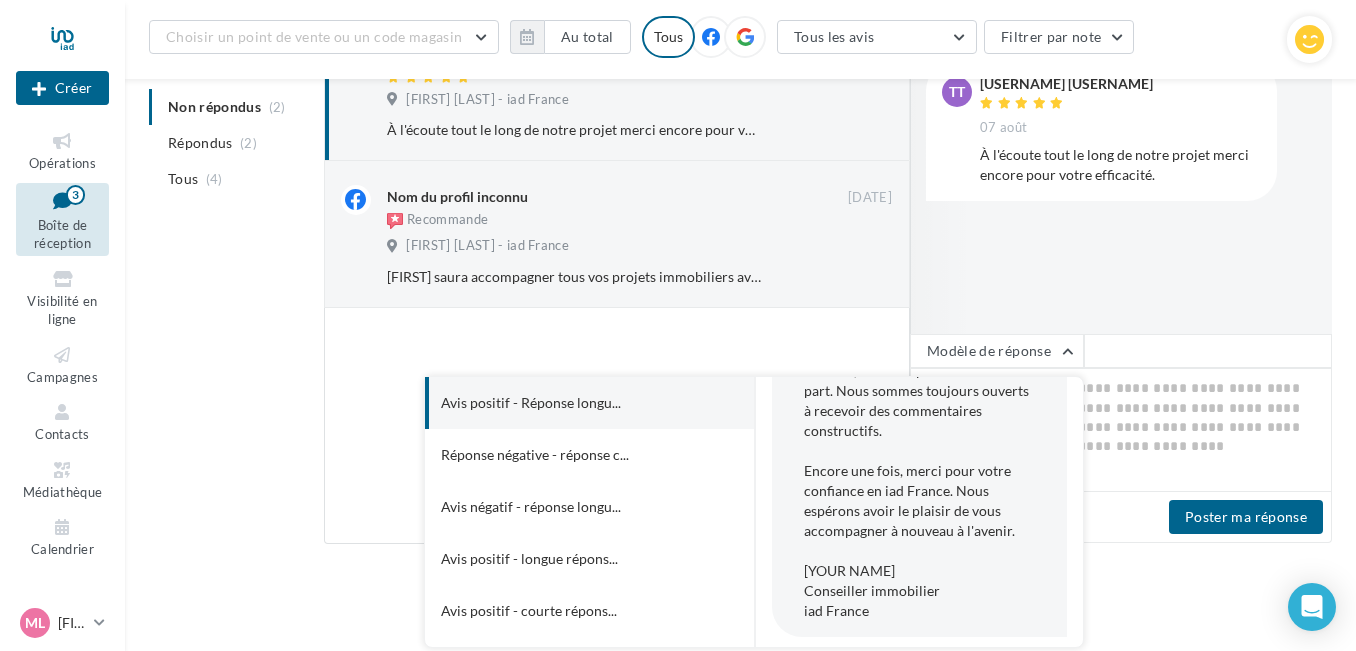 scroll, scrollTop: 414, scrollLeft: 0, axis: vertical 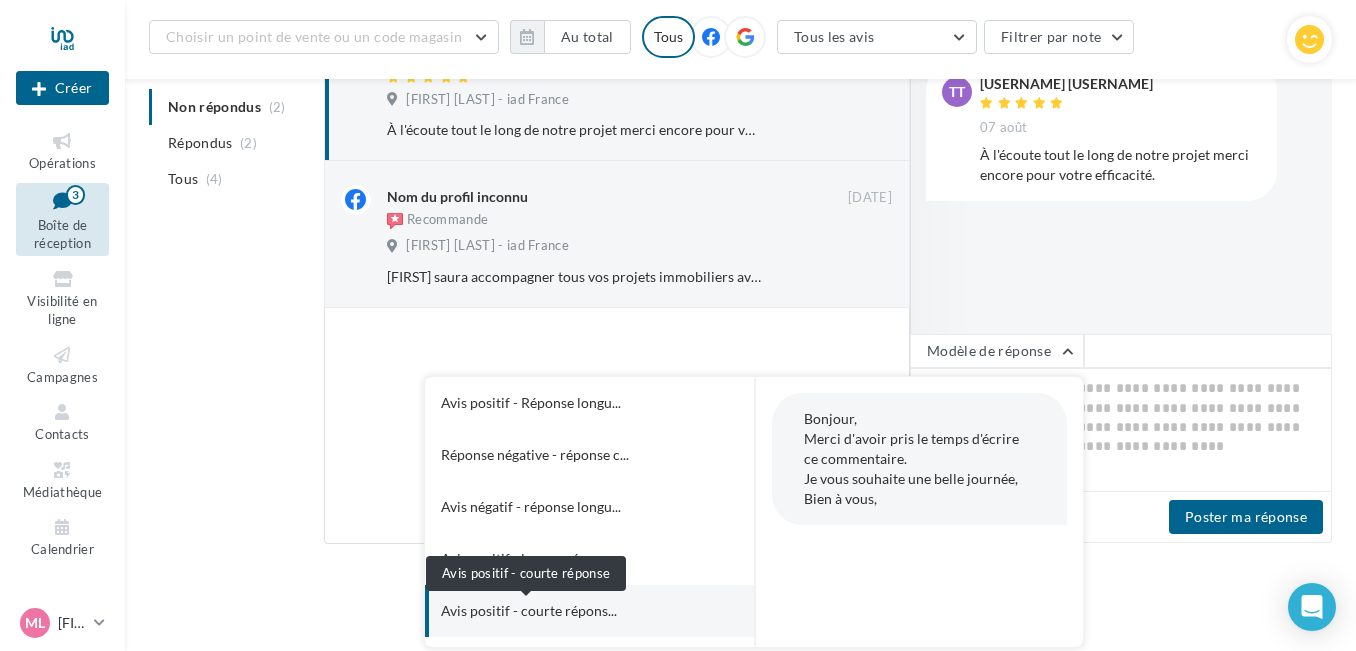click on "Avis positif - courte répons..." at bounding box center (529, 611) 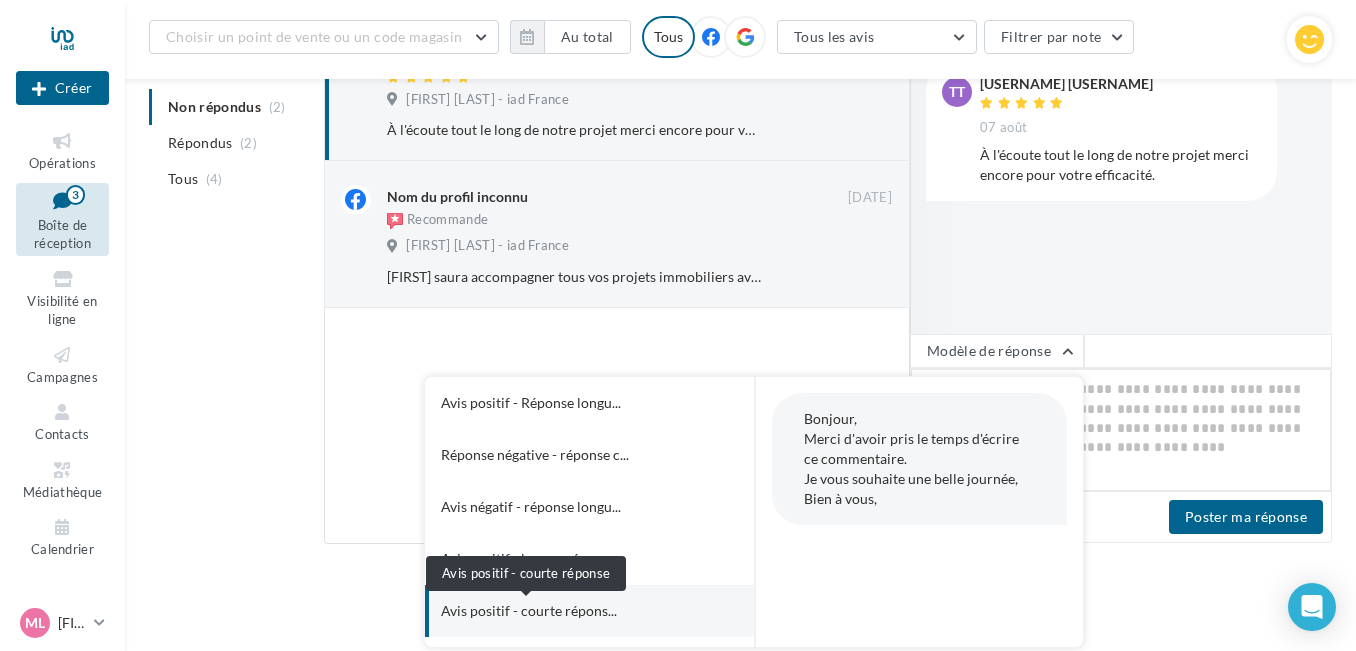 type on "**********" 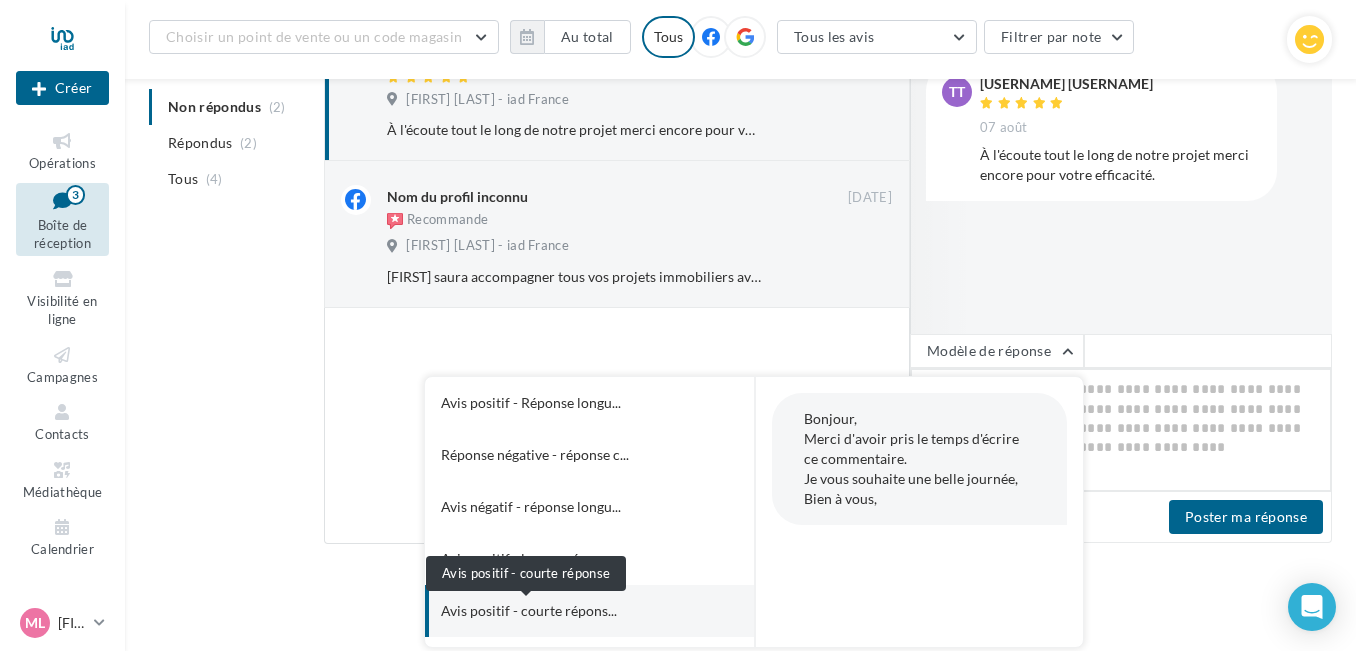 type on "**********" 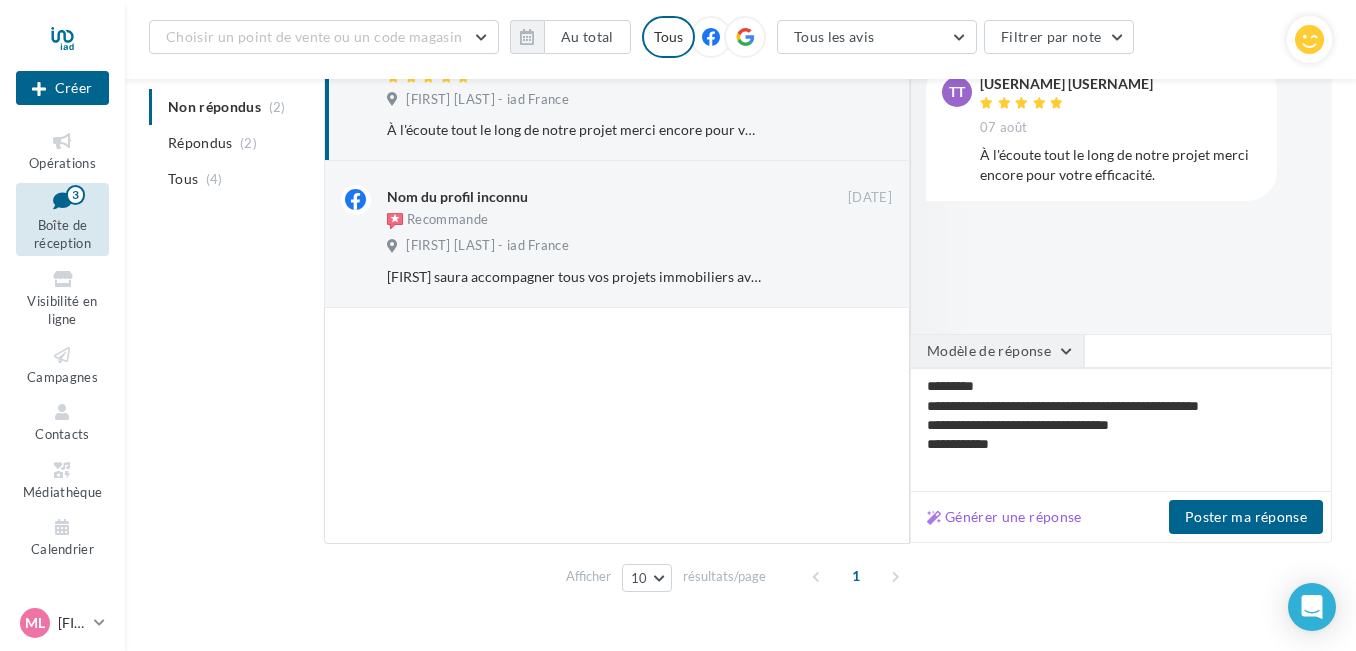 click on "Modèle de réponse" at bounding box center (997, 351) 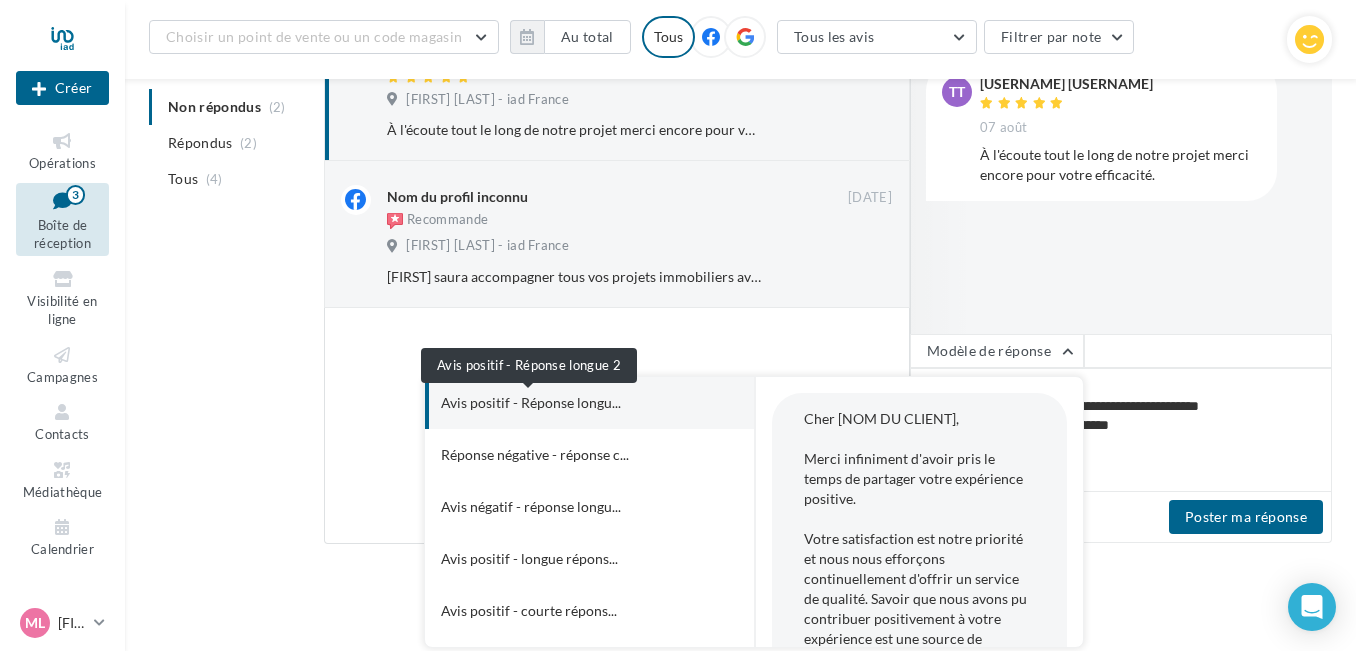 click on "Avis positif - Réponse longu..." at bounding box center [531, 403] 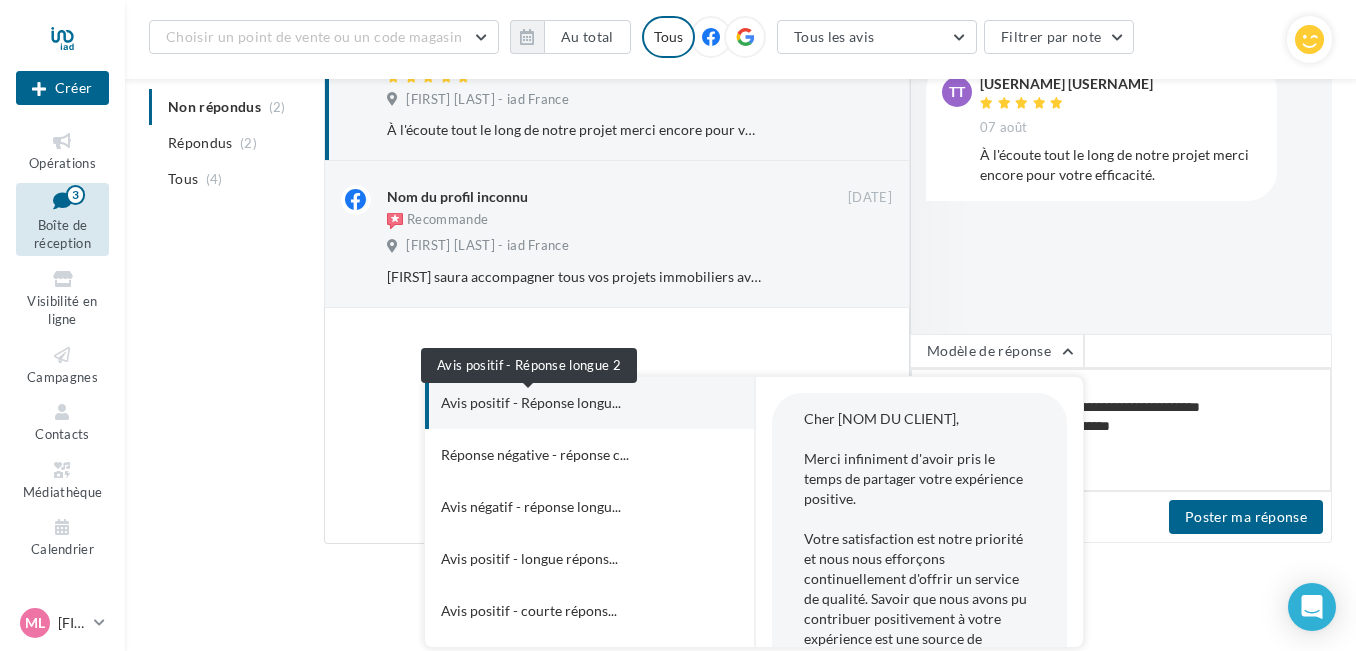 type on "**********" 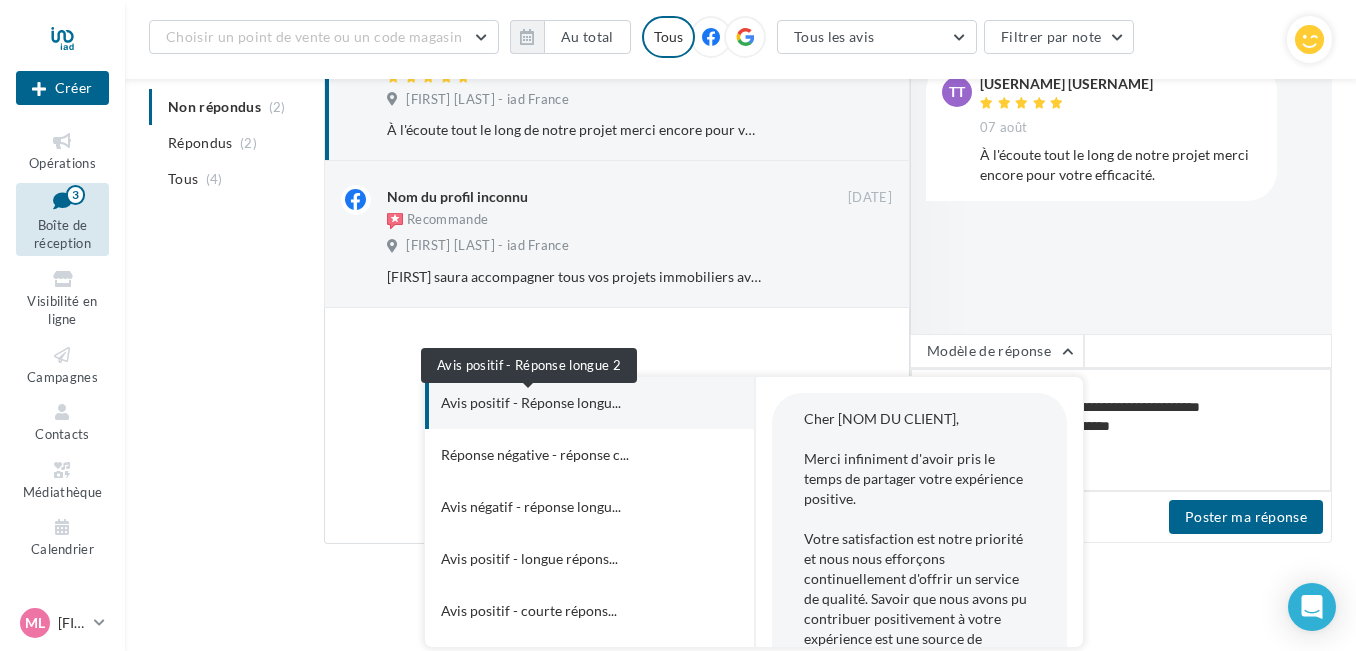 type on "**********" 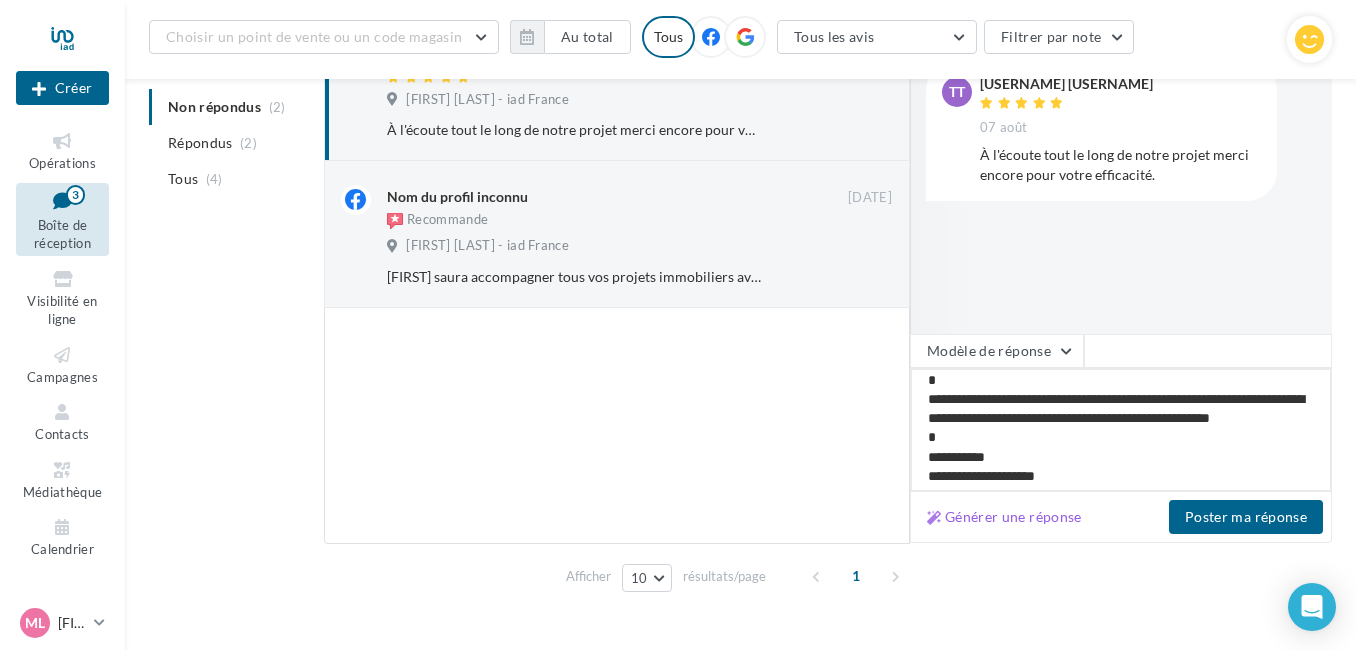 scroll, scrollTop: 286, scrollLeft: 0, axis: vertical 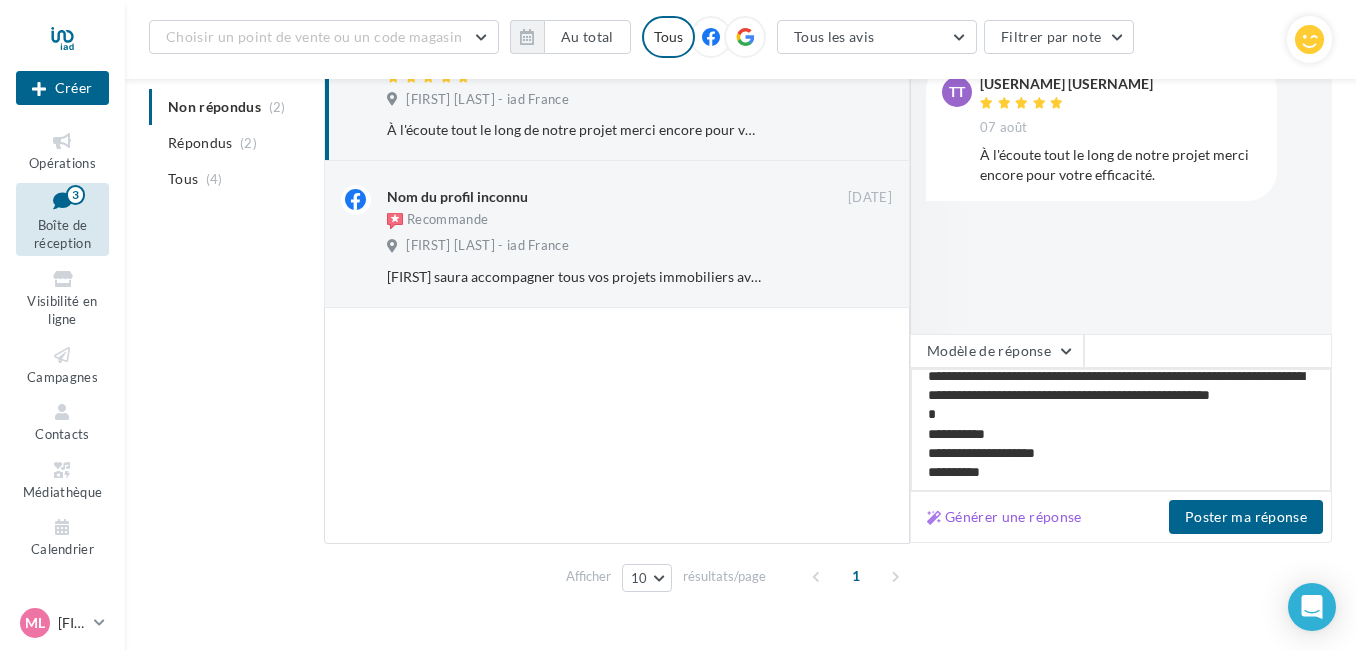 drag, startPoint x: 1038, startPoint y: 410, endPoint x: 897, endPoint y: 418, distance: 141.22676 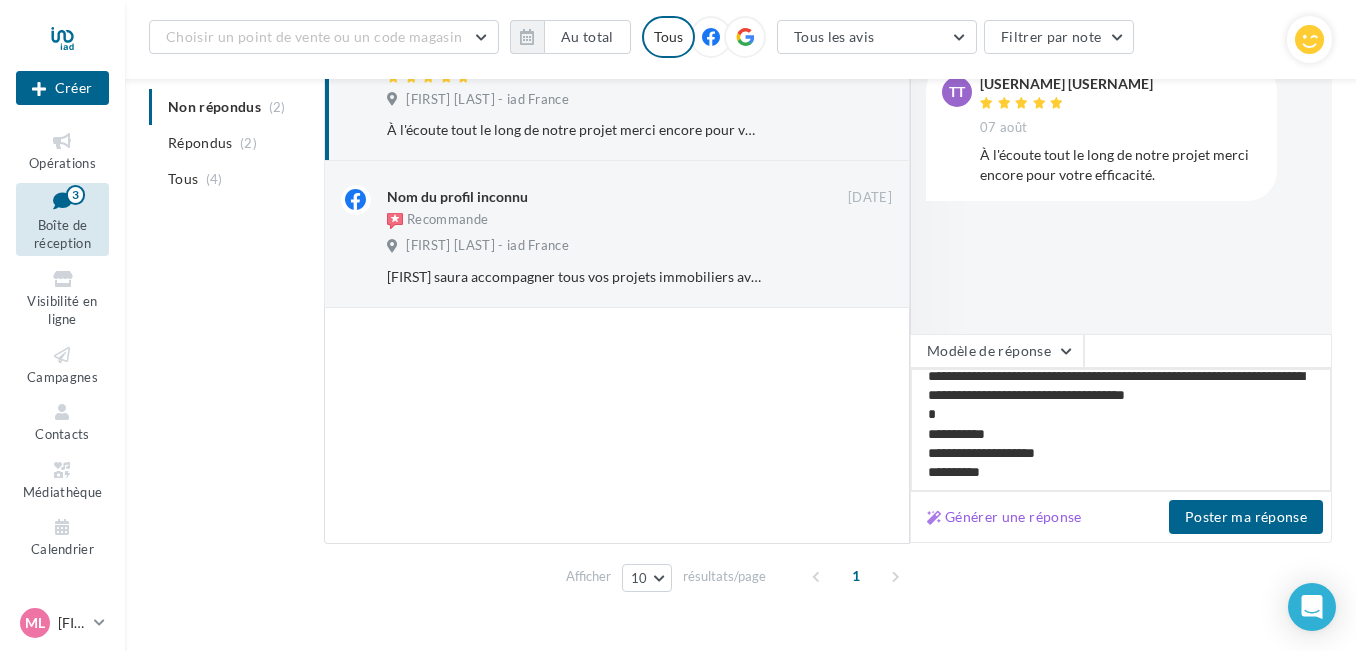 drag, startPoint x: 1175, startPoint y: 409, endPoint x: 1100, endPoint y: 418, distance: 75.53807 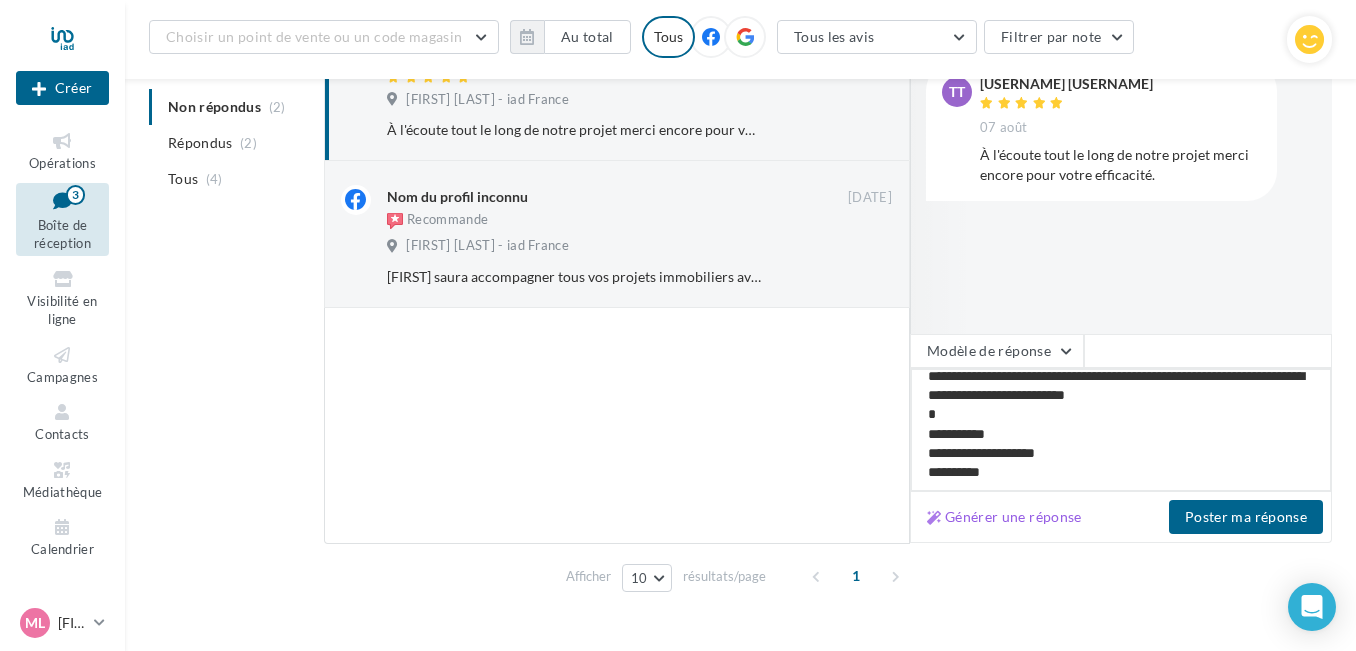 type on "**********" 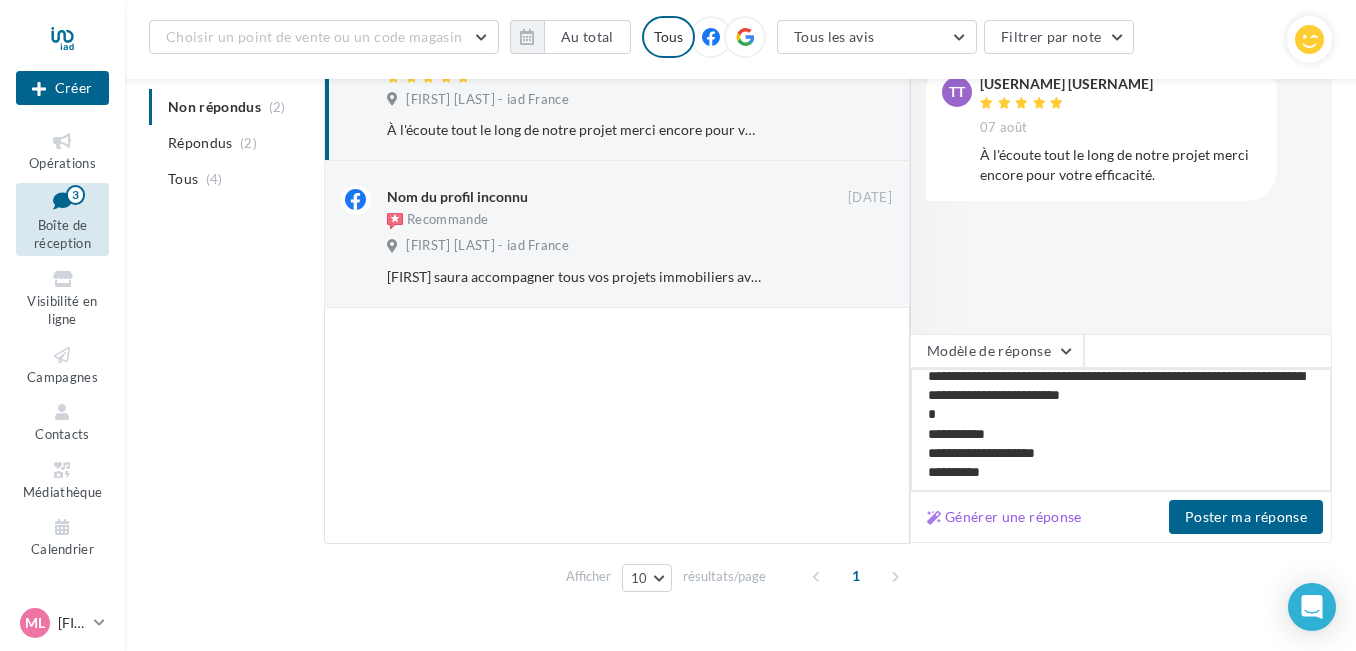 type on "**********" 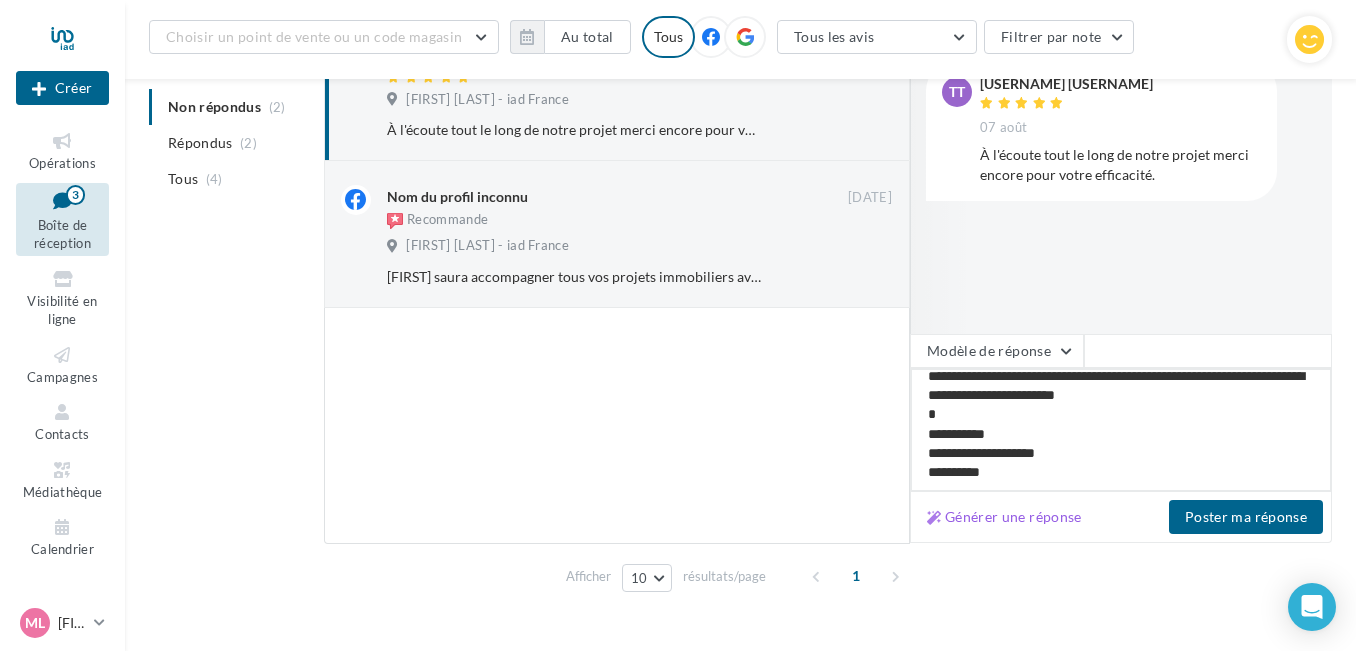 drag, startPoint x: 1188, startPoint y: 408, endPoint x: 1100, endPoint y: 418, distance: 88.56636 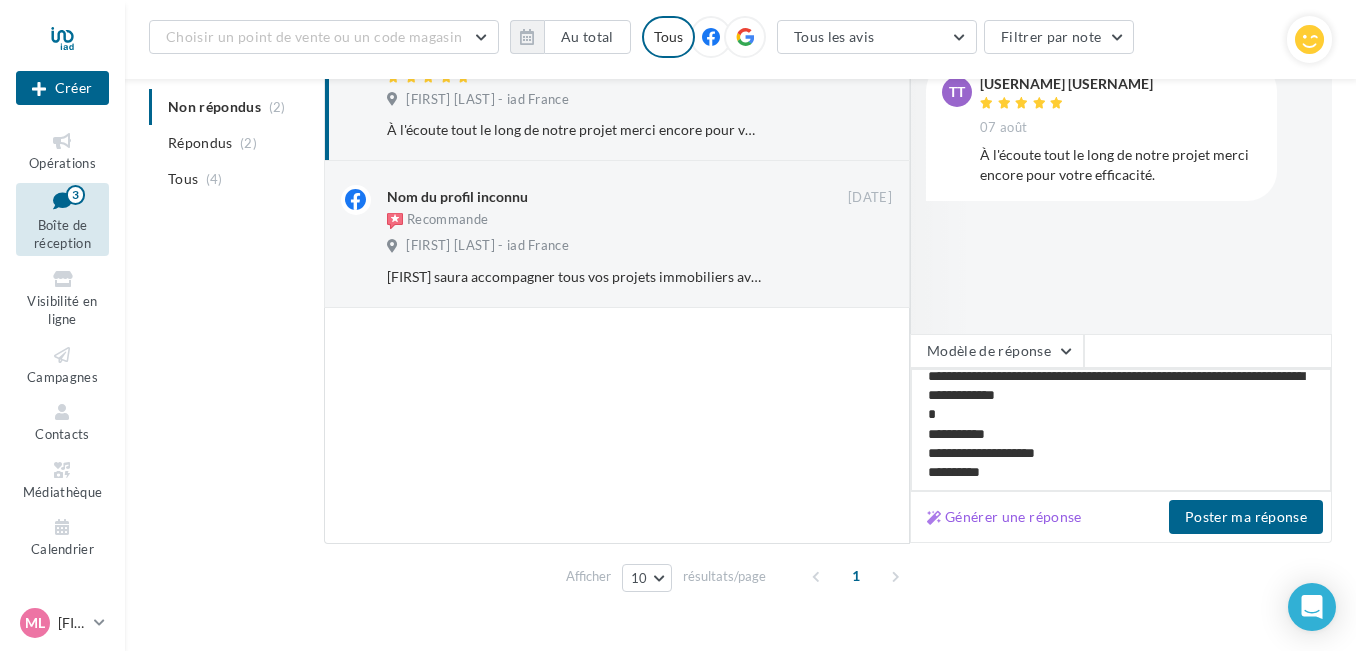 type on "**********" 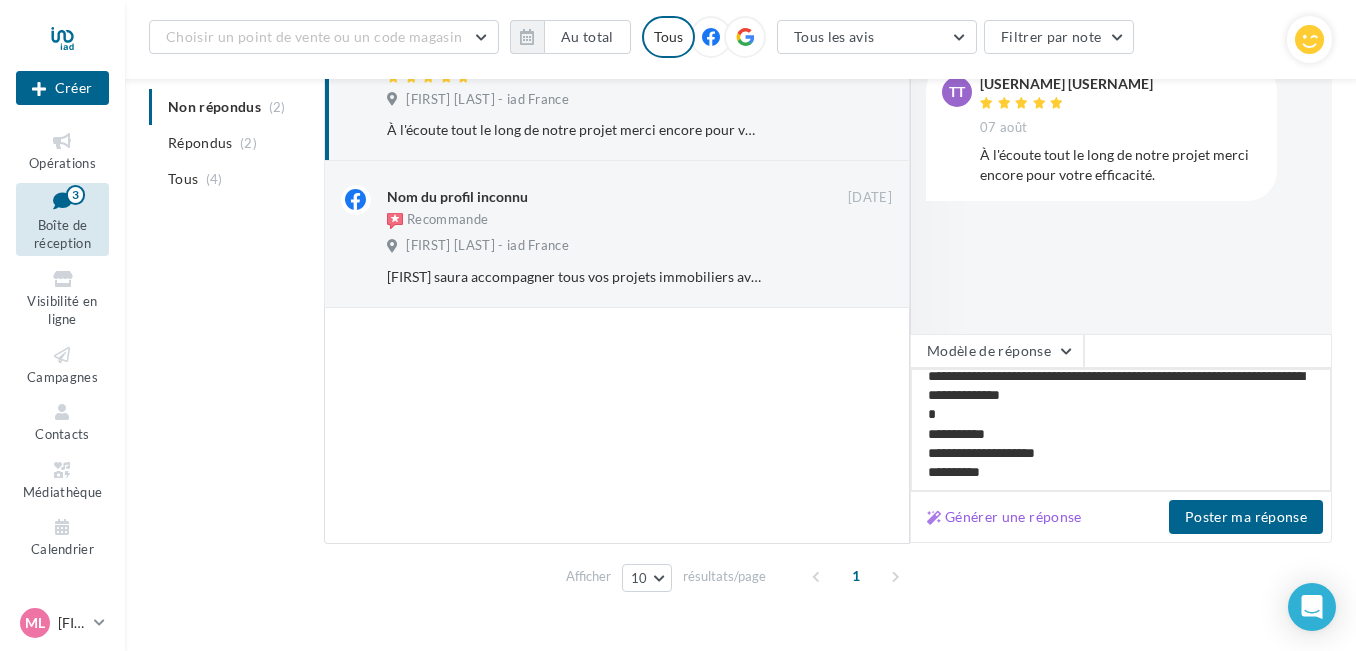 type on "**********" 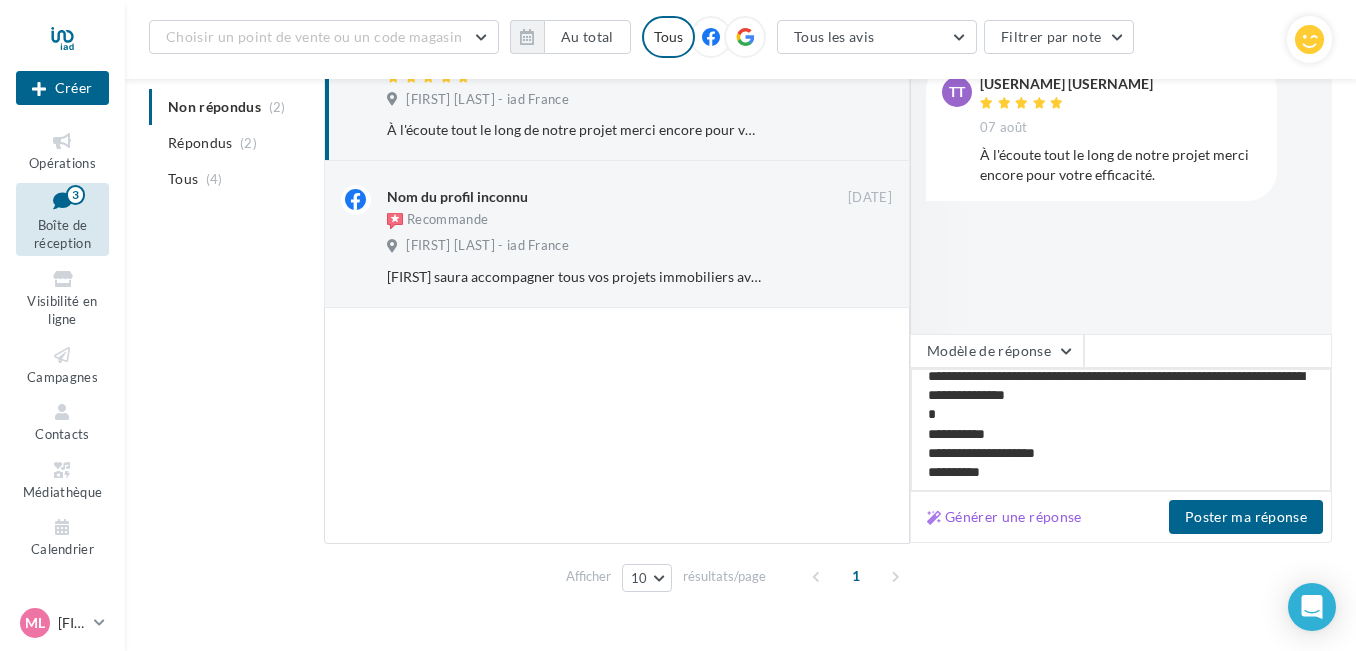 type on "**********" 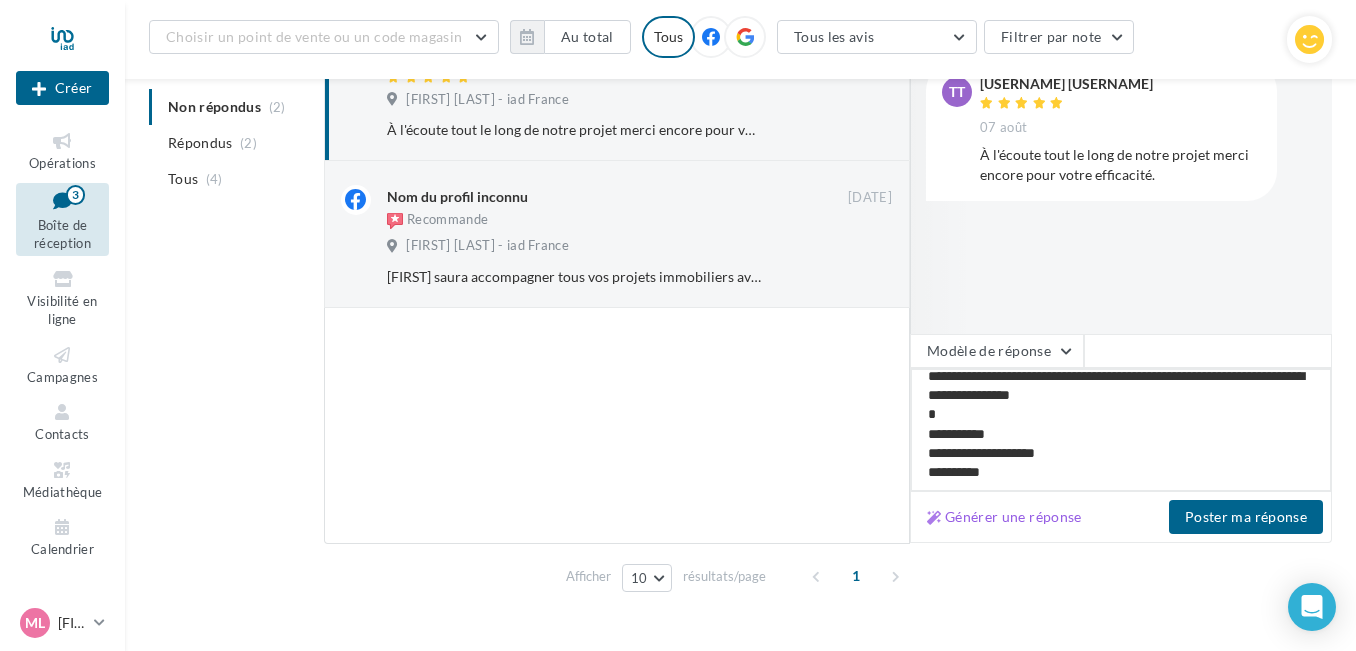 type on "**********" 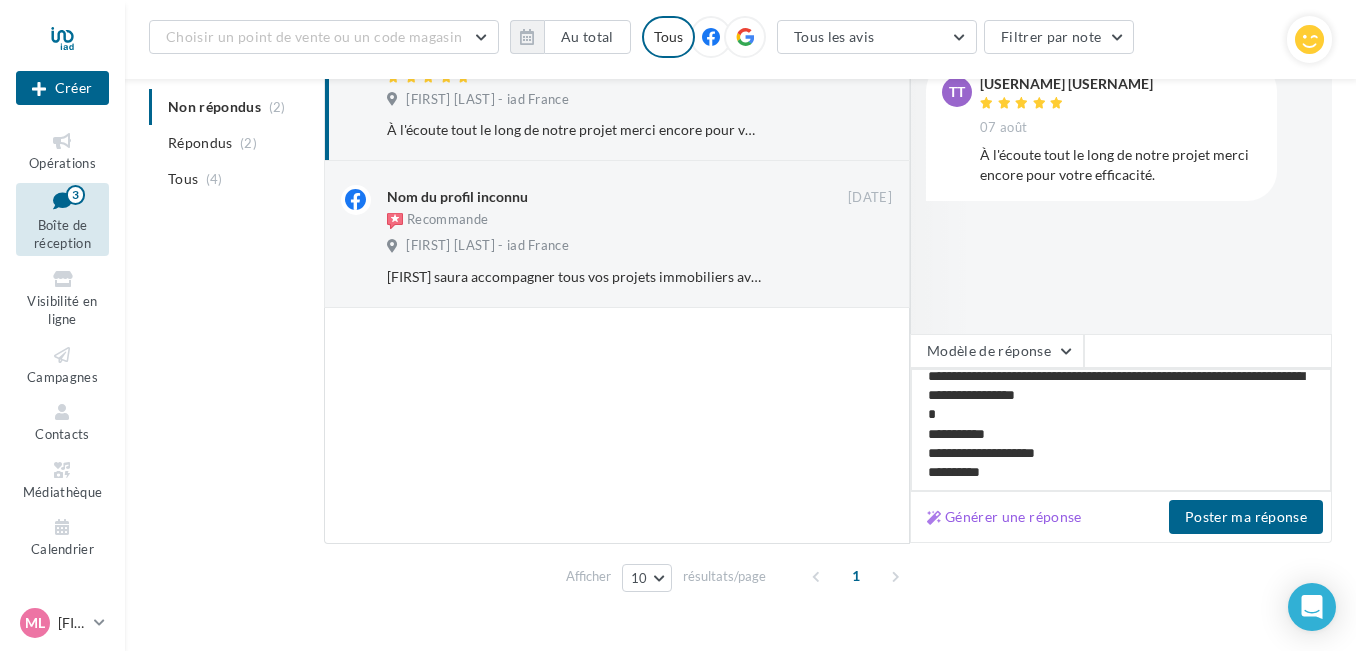 type on "**********" 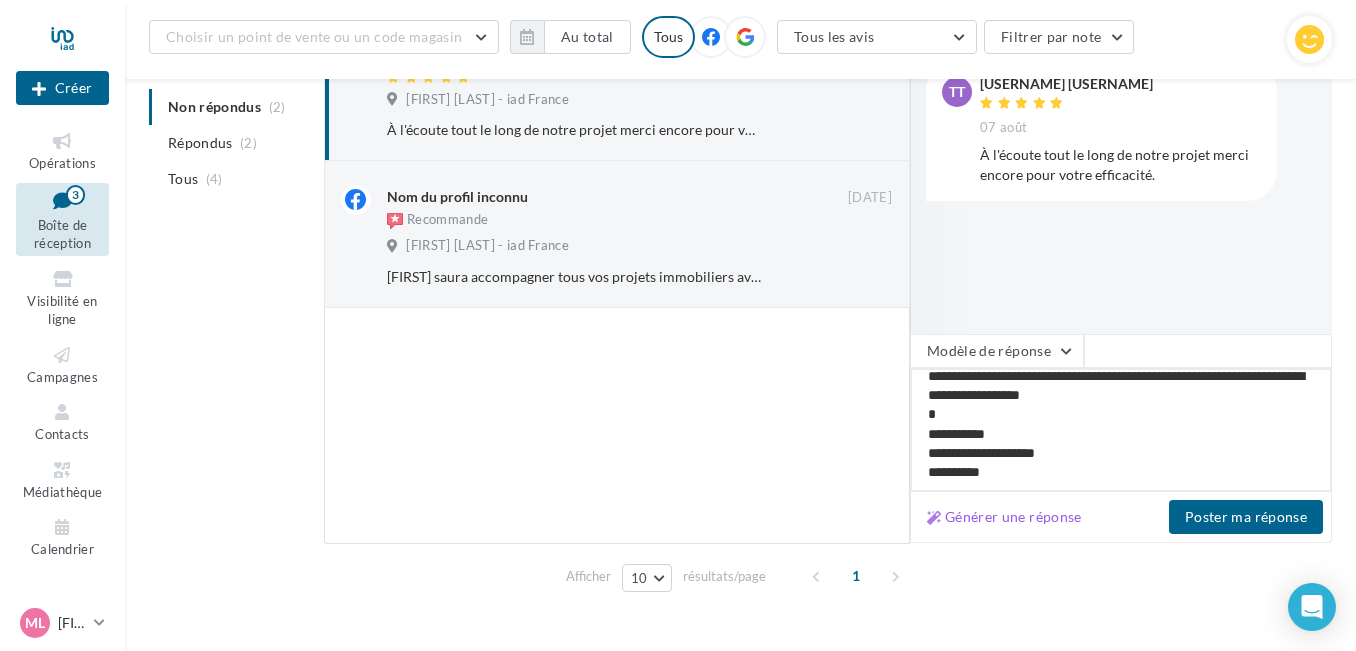 type on "**********" 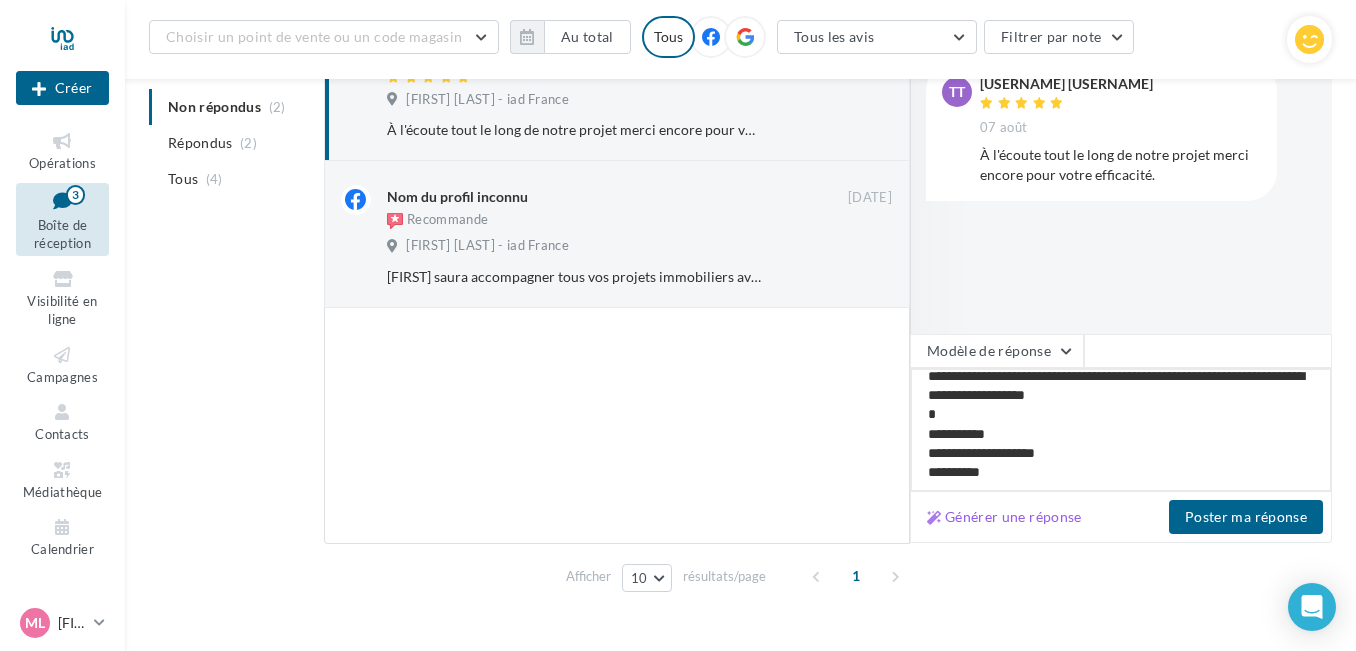 type on "**********" 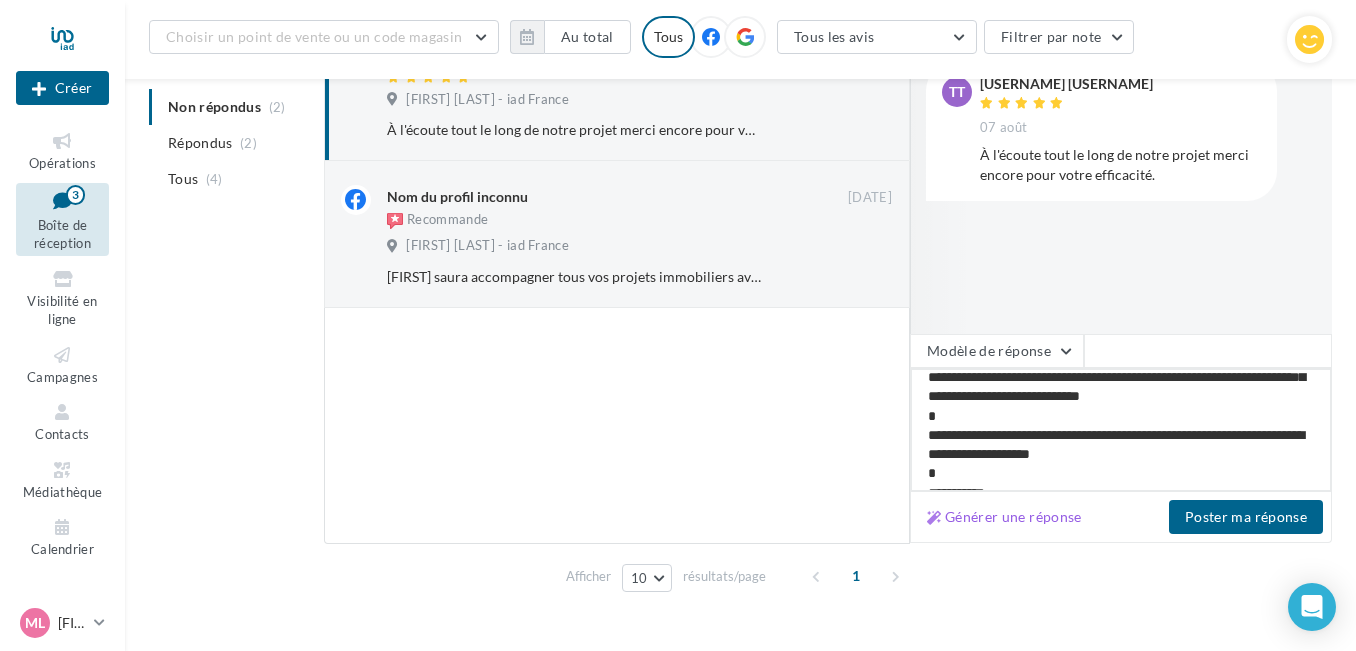 scroll, scrollTop: 204, scrollLeft: 0, axis: vertical 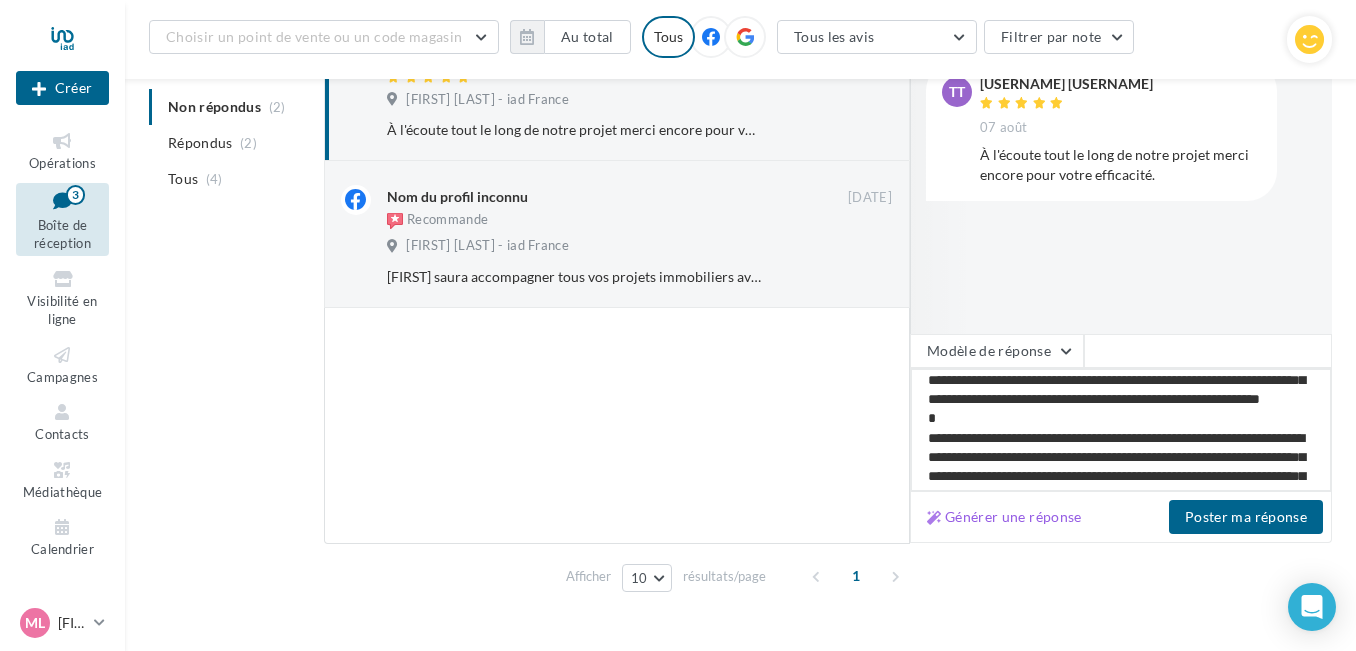 drag, startPoint x: 1110, startPoint y: 459, endPoint x: 923, endPoint y: 454, distance: 187.06683 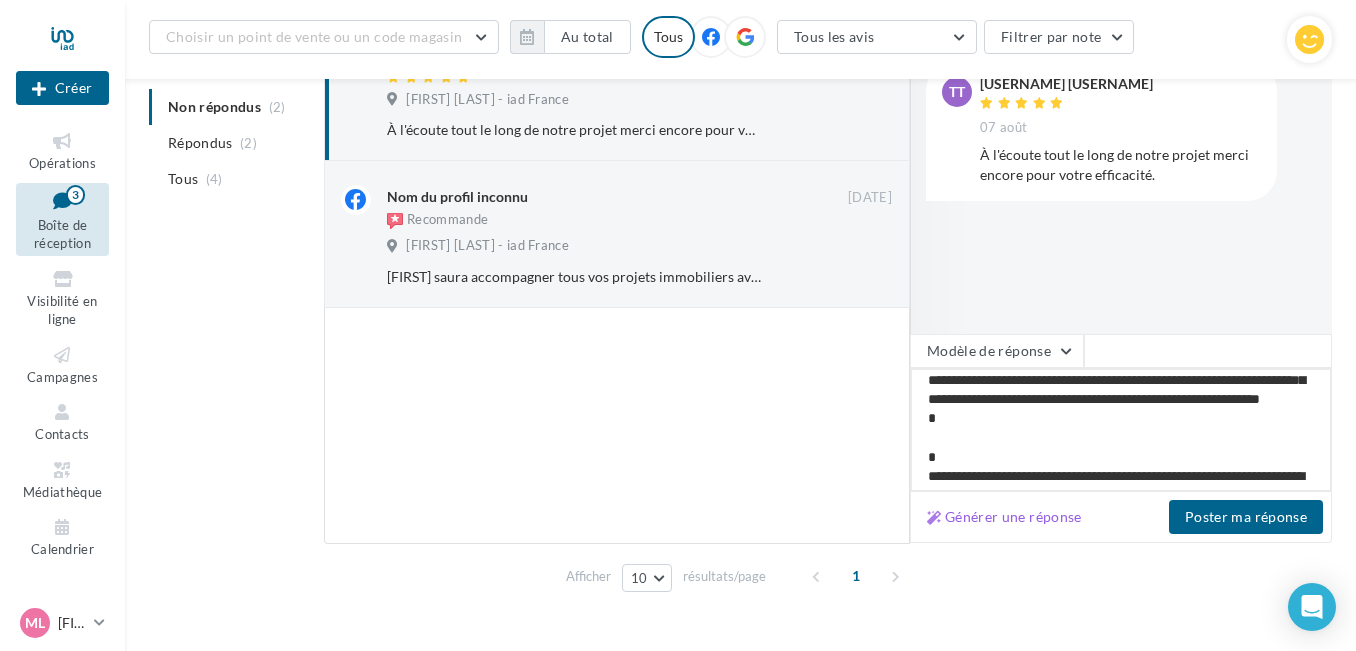 click on "**********" at bounding box center [1121, 430] 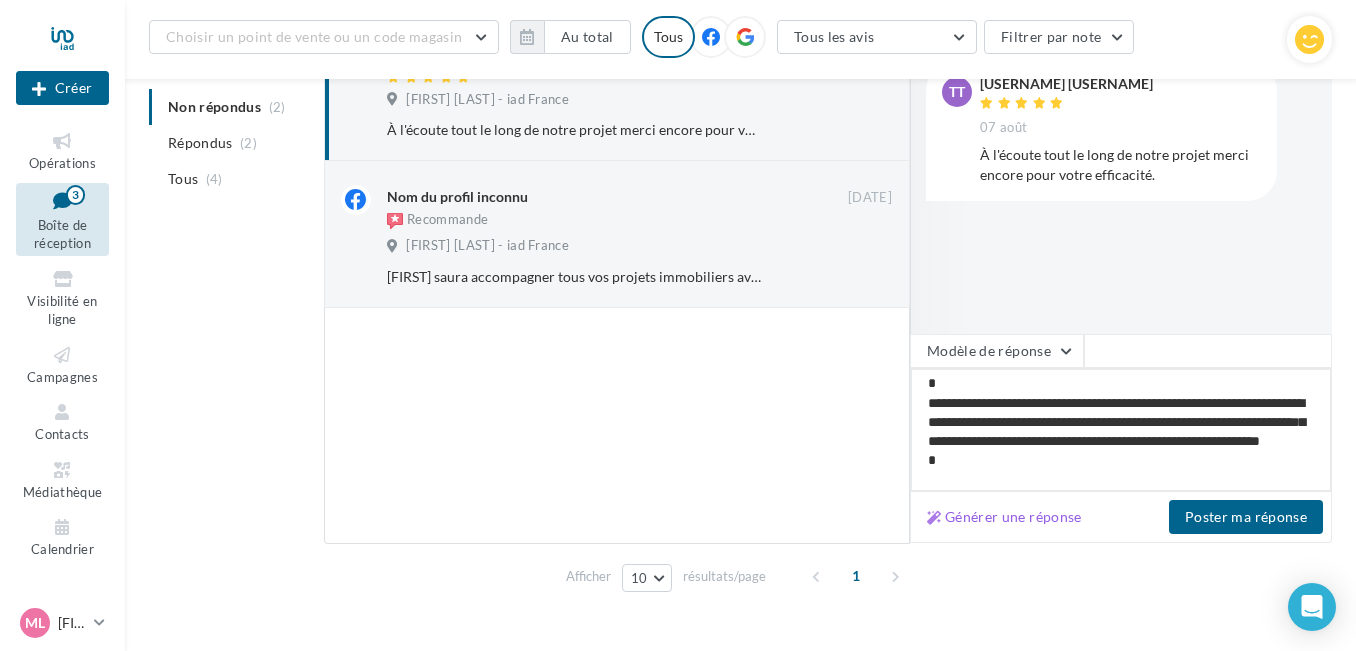 drag, startPoint x: 1164, startPoint y: 461, endPoint x: 930, endPoint y: 406, distance: 240.37679 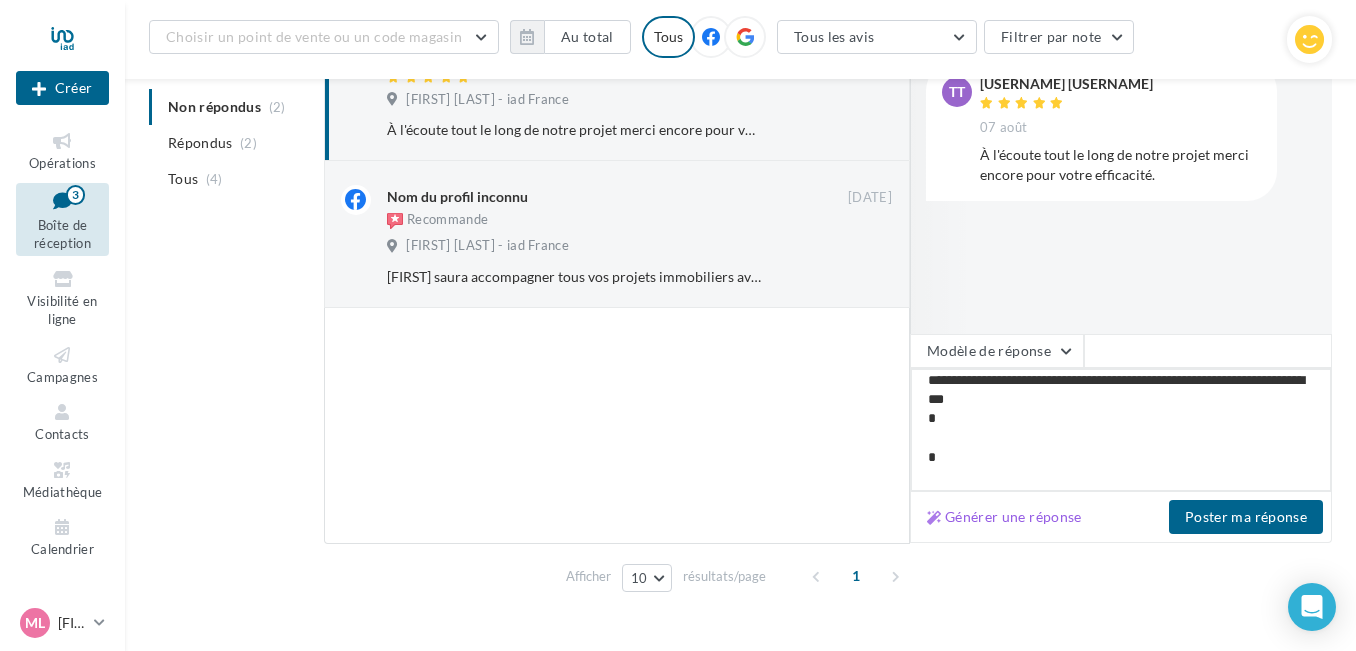 scroll, scrollTop: 21, scrollLeft: 0, axis: vertical 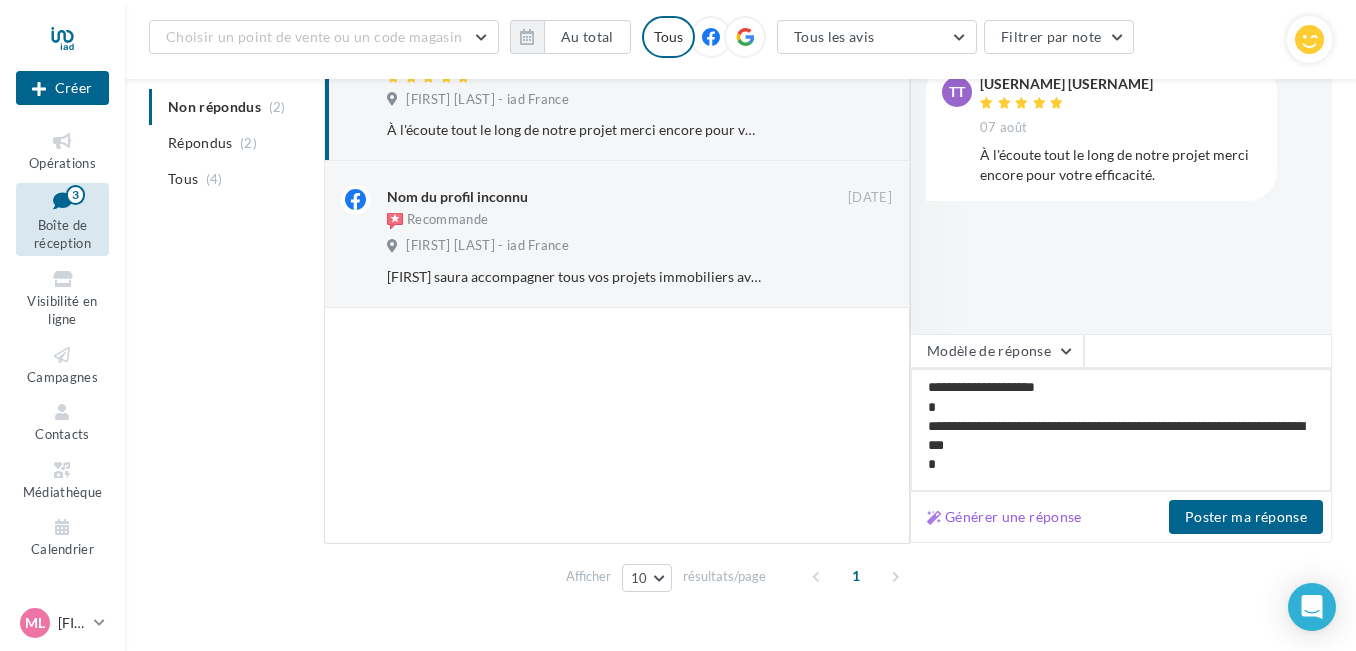 drag, startPoint x: 1073, startPoint y: 392, endPoint x: 927, endPoint y: 391, distance: 146.00342 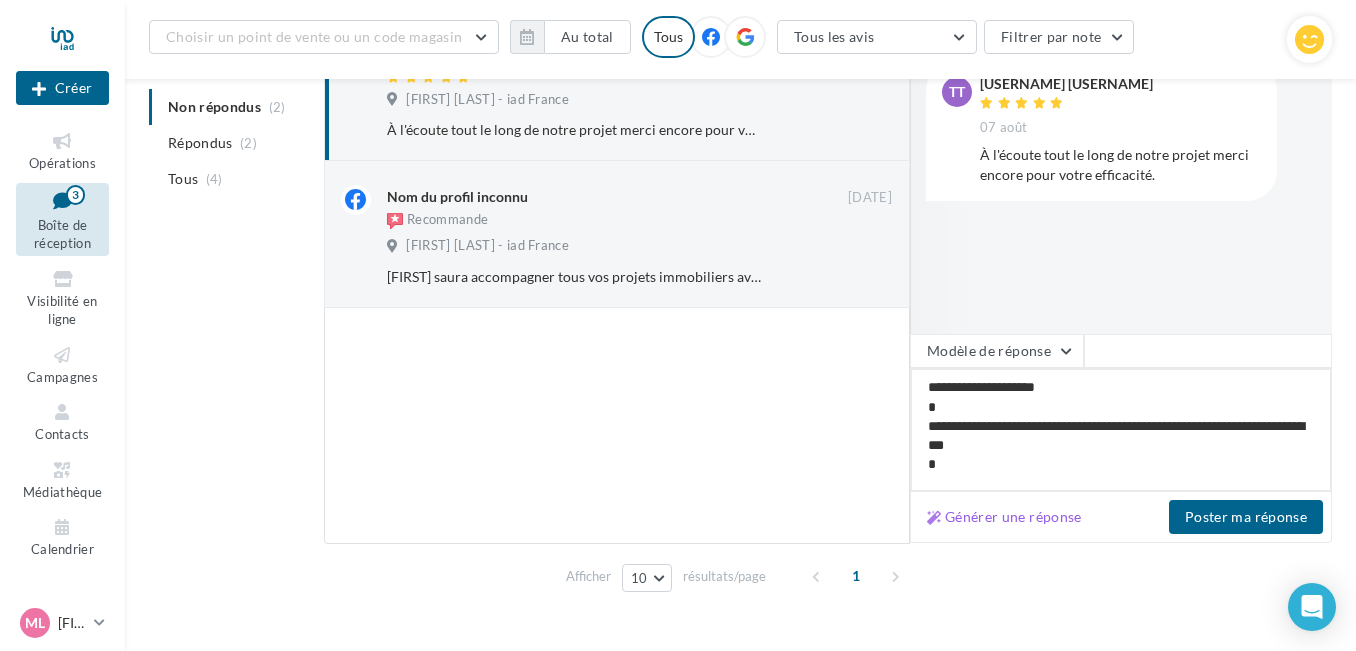 type on "**********" 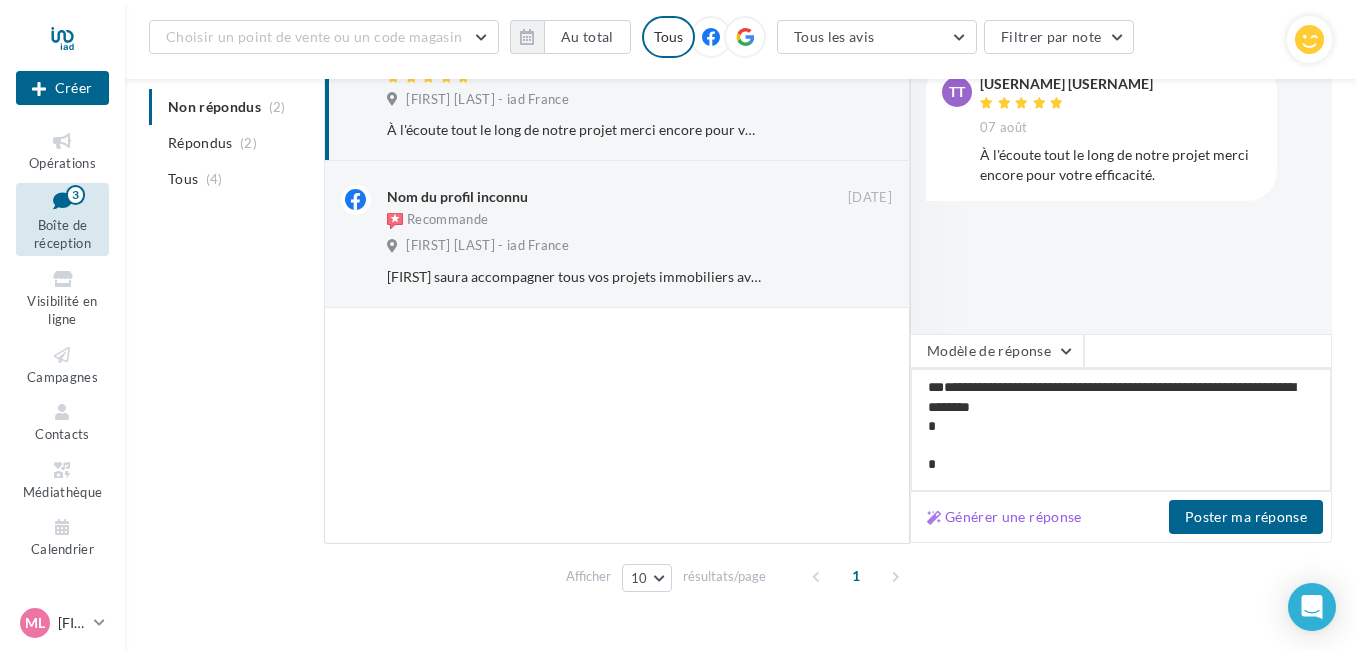 type on "**********" 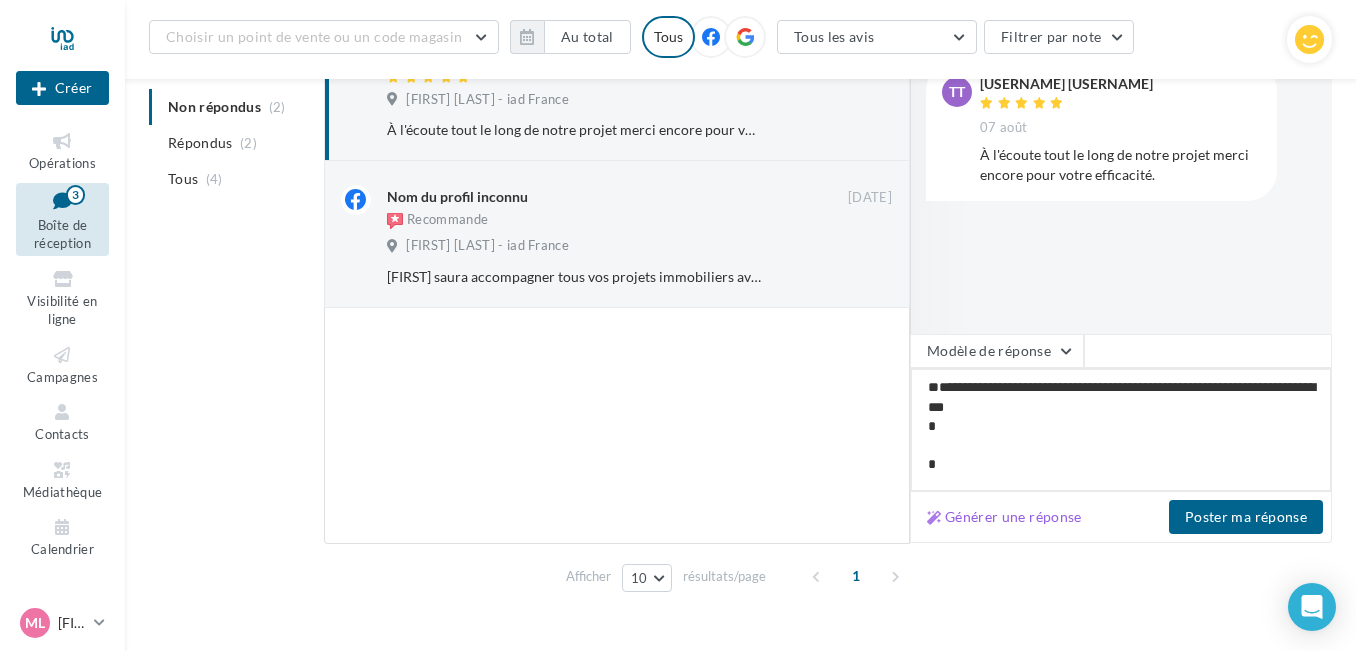 type on "**********" 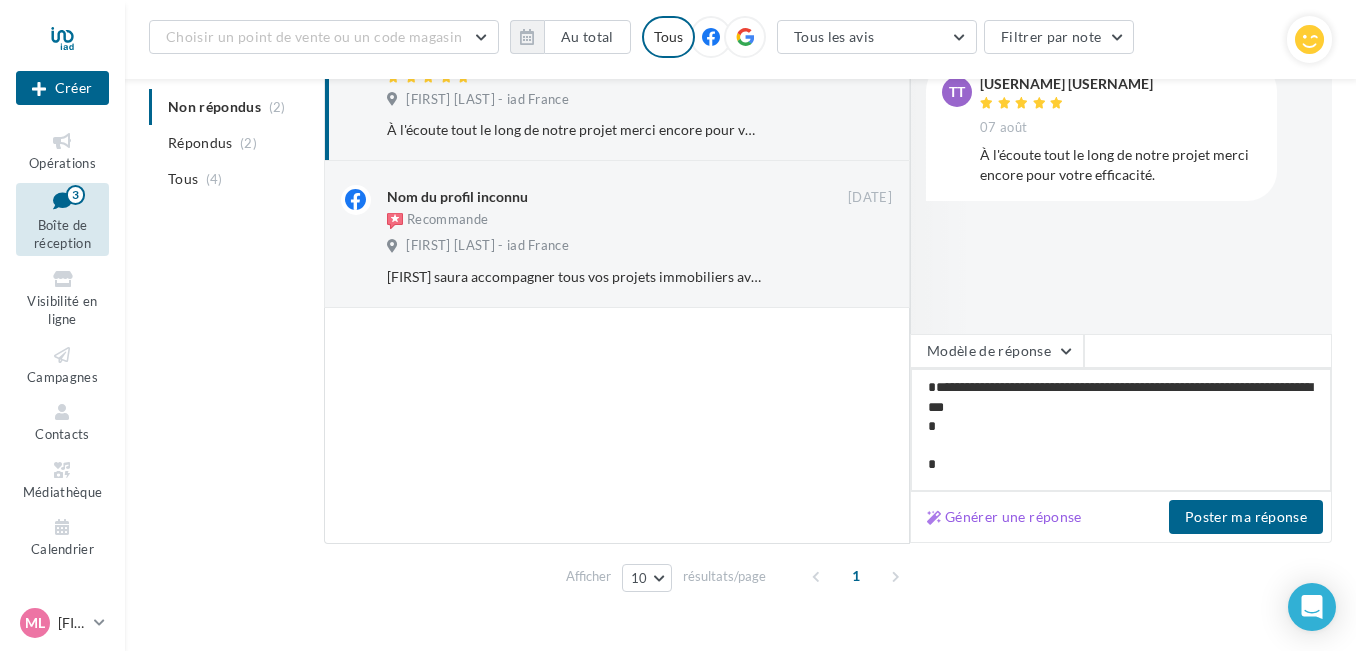 type on "**********" 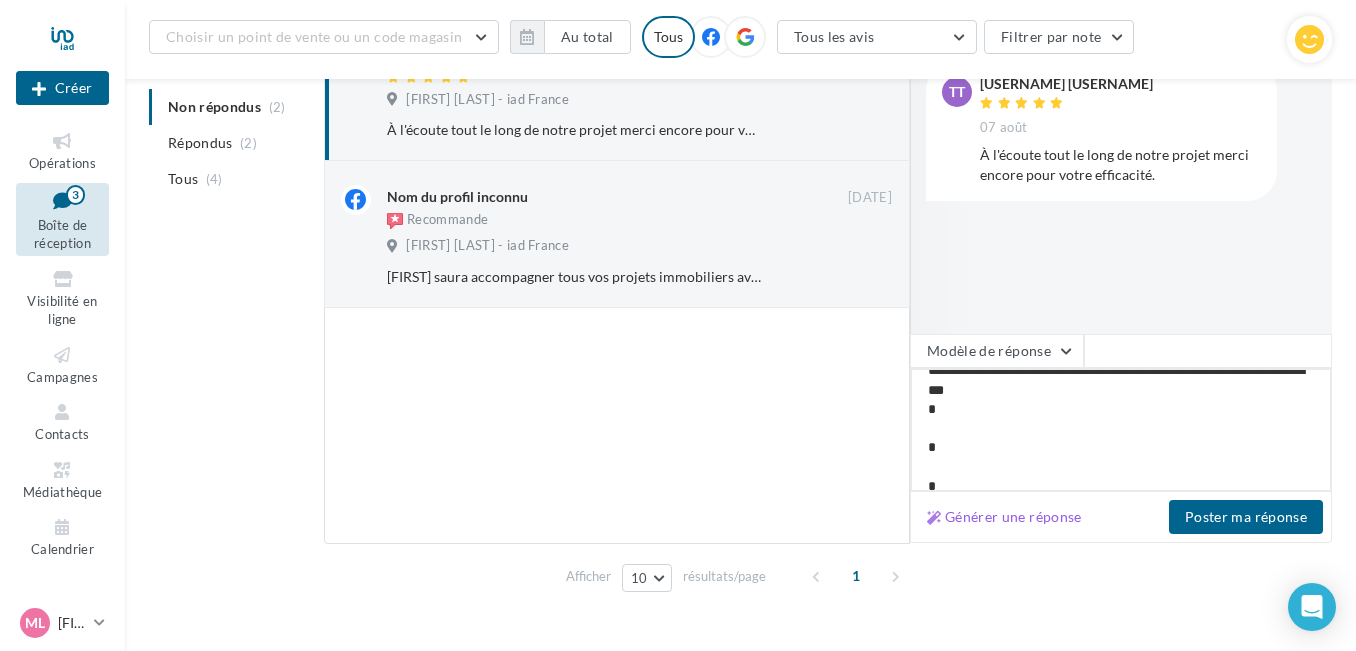 scroll, scrollTop: 44, scrollLeft: 0, axis: vertical 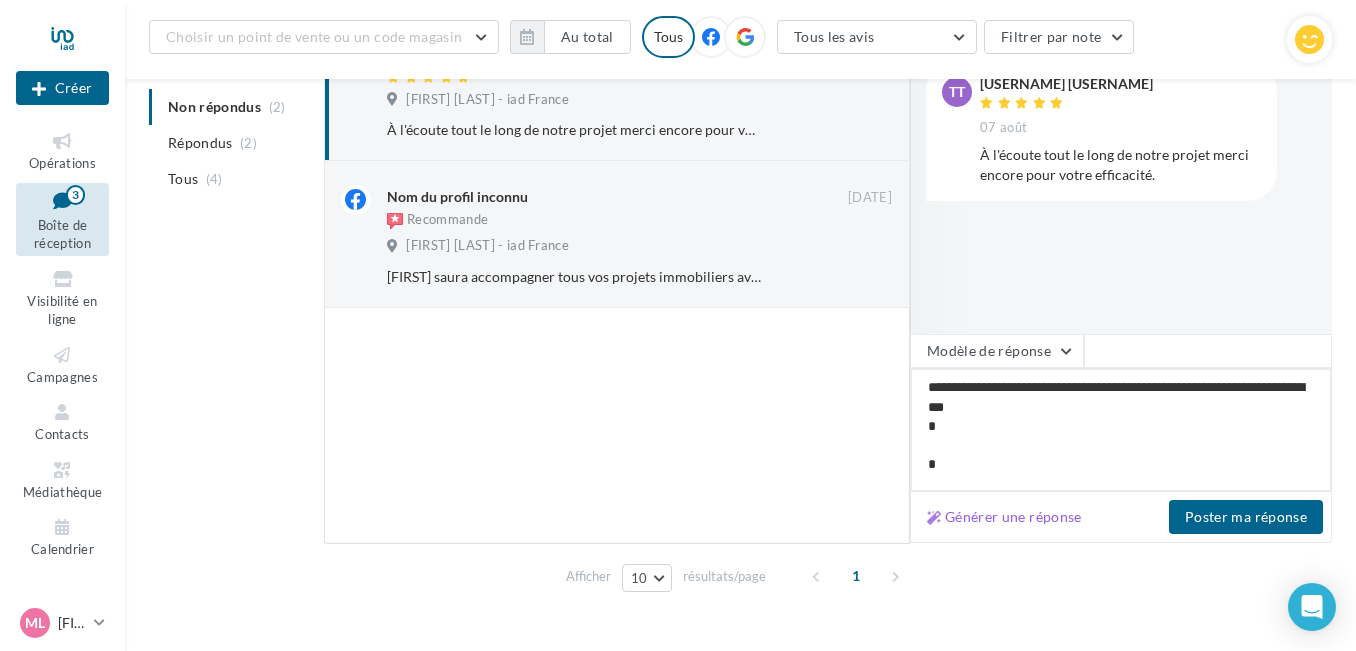drag, startPoint x: 1106, startPoint y: 436, endPoint x: 923, endPoint y: 387, distance: 189.44656 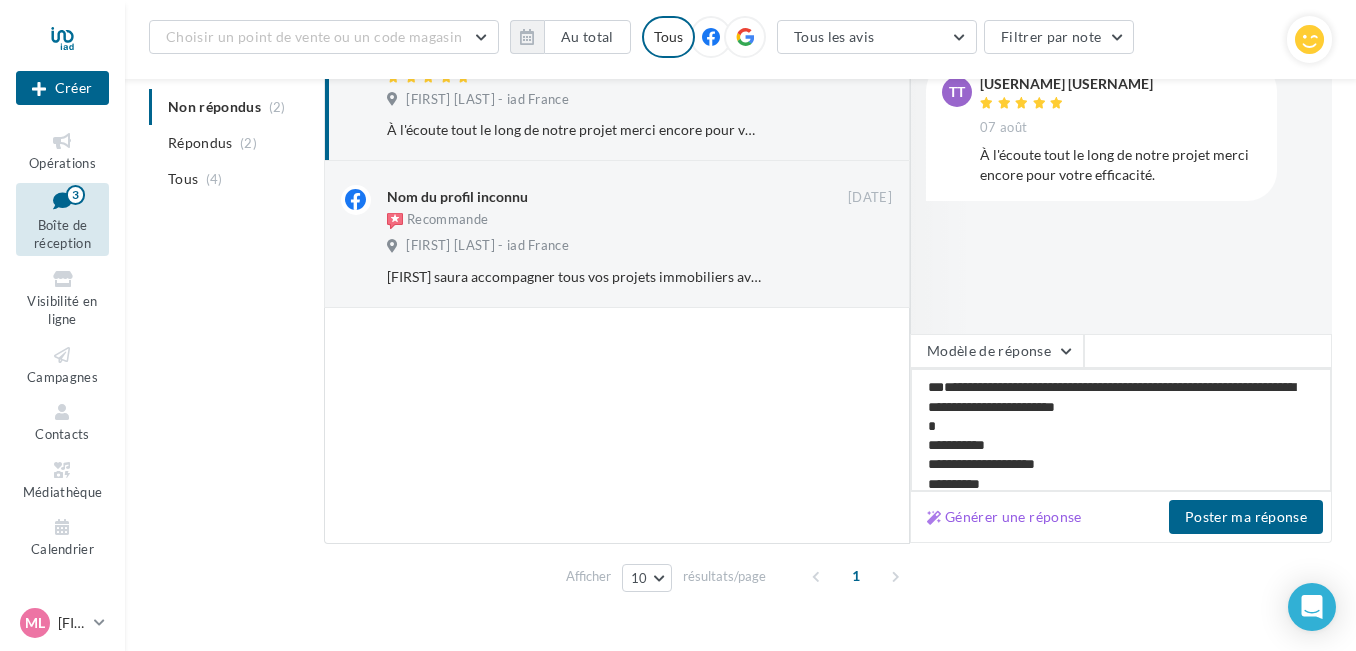type on "**********" 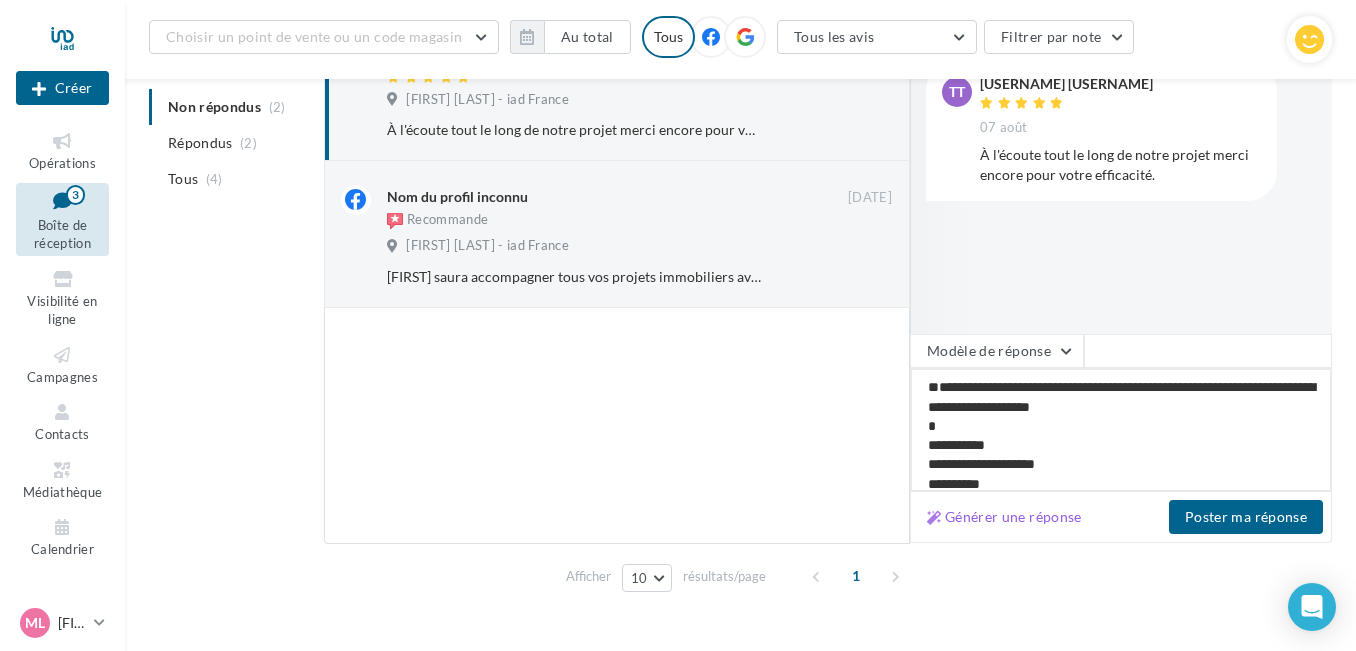 type on "**********" 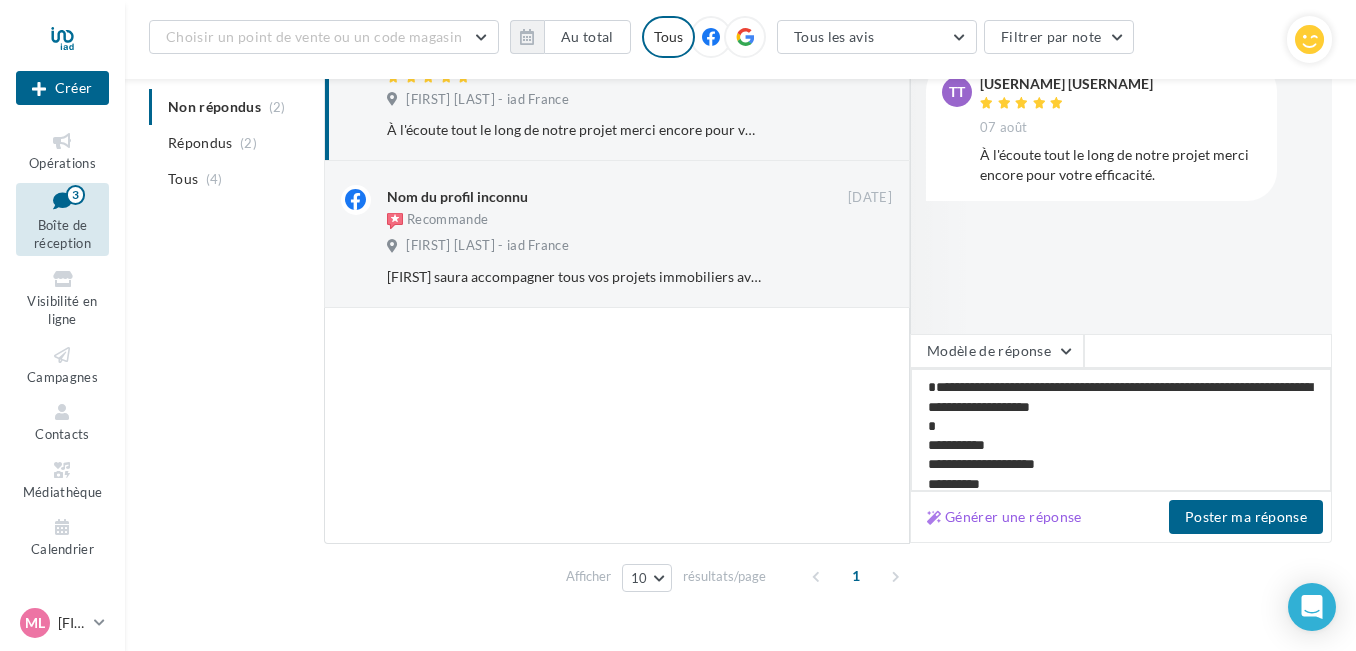 type on "**********" 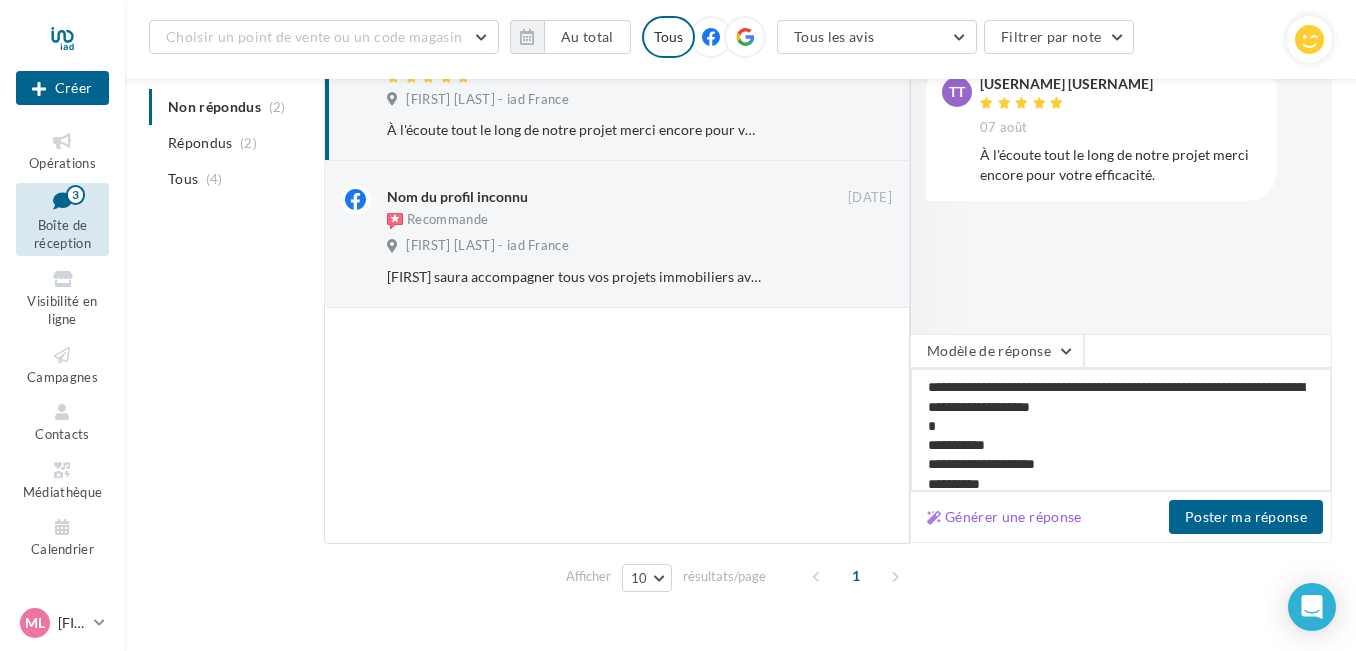 click on "**********" at bounding box center (1121, 430) 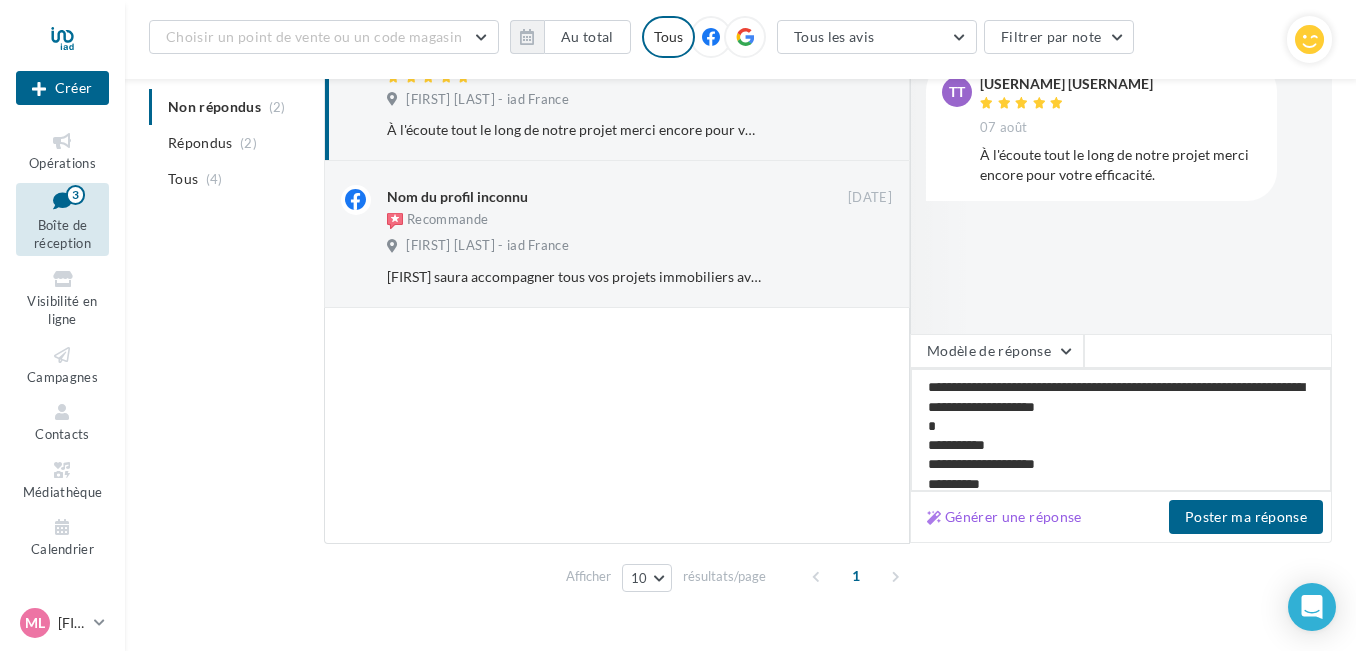 type on "**********" 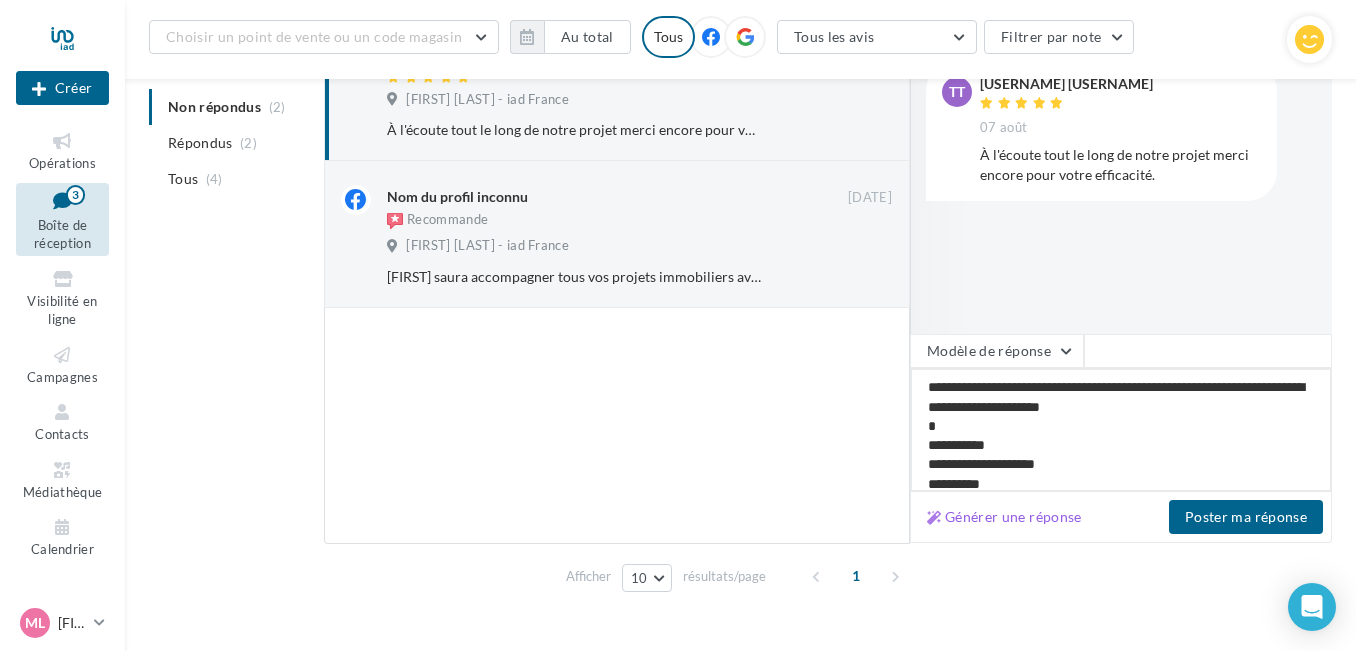 type on "**********" 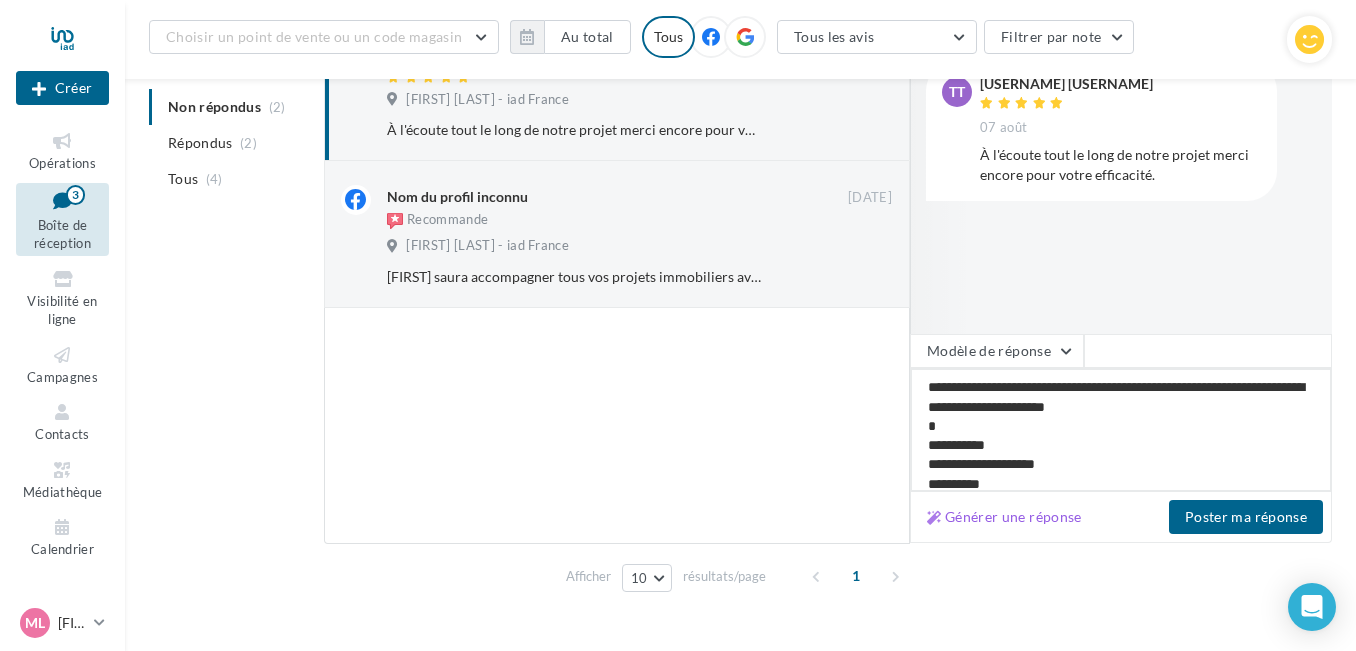 type on "**********" 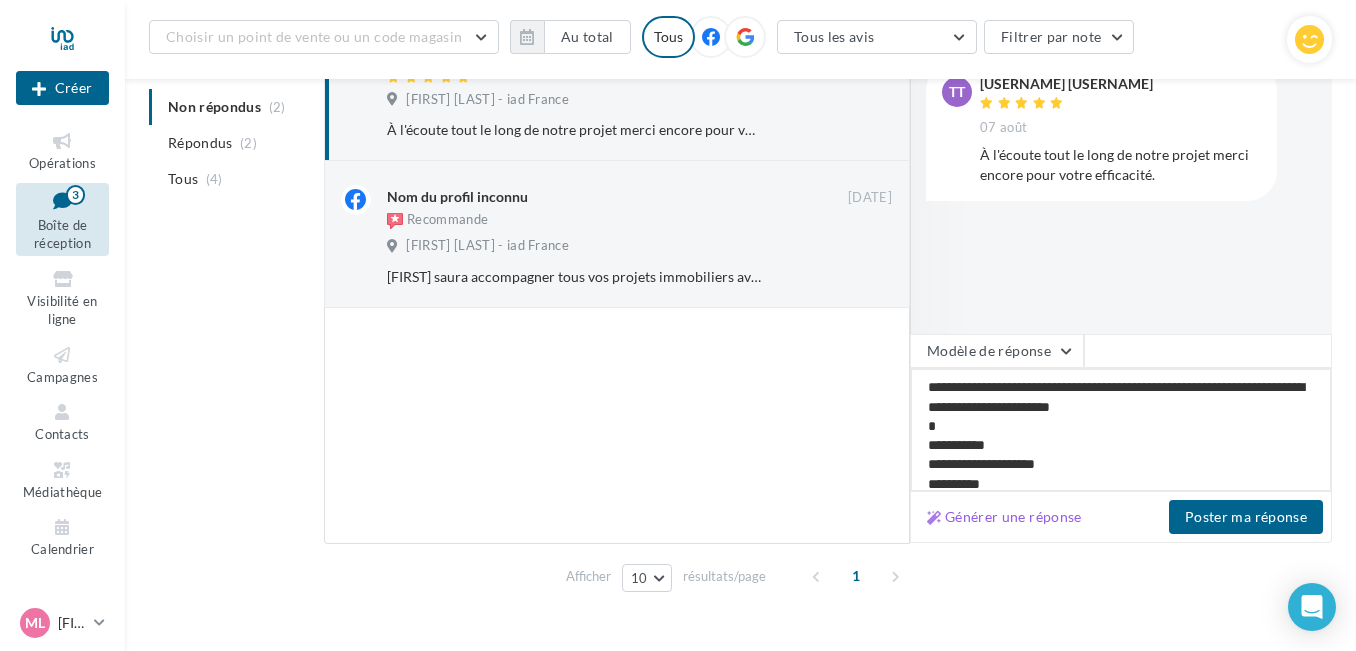 type on "**********" 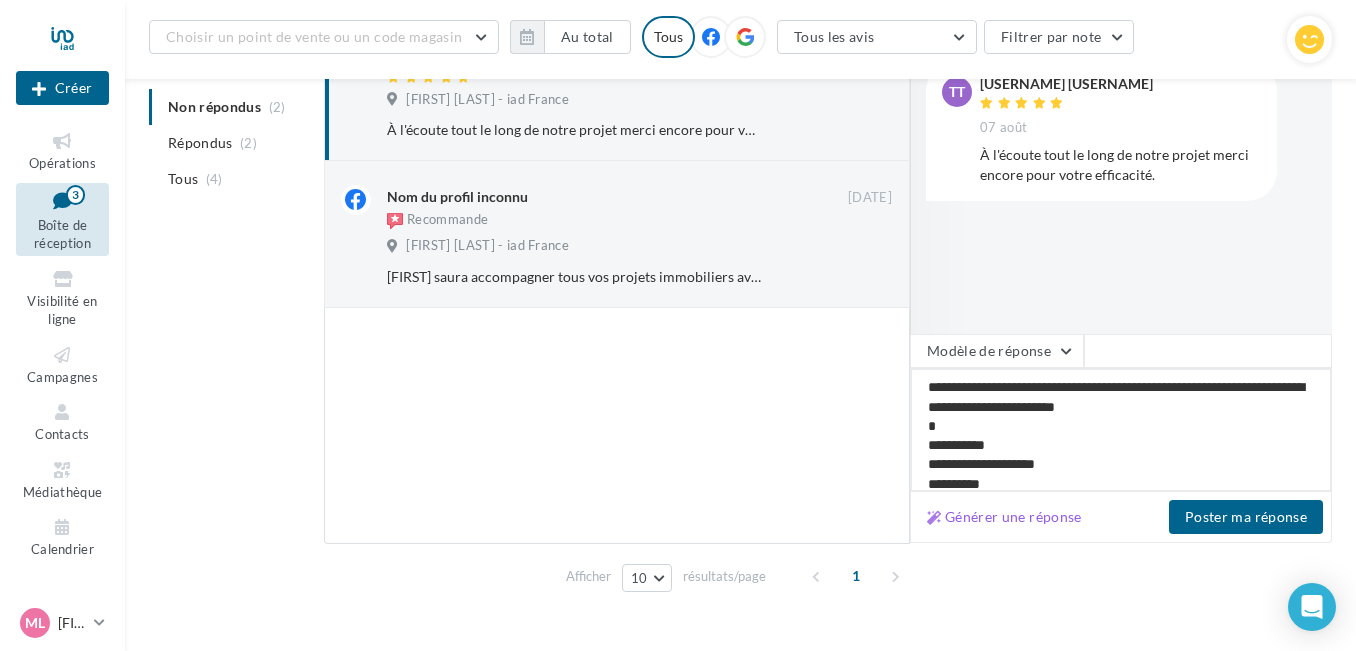 type on "**********" 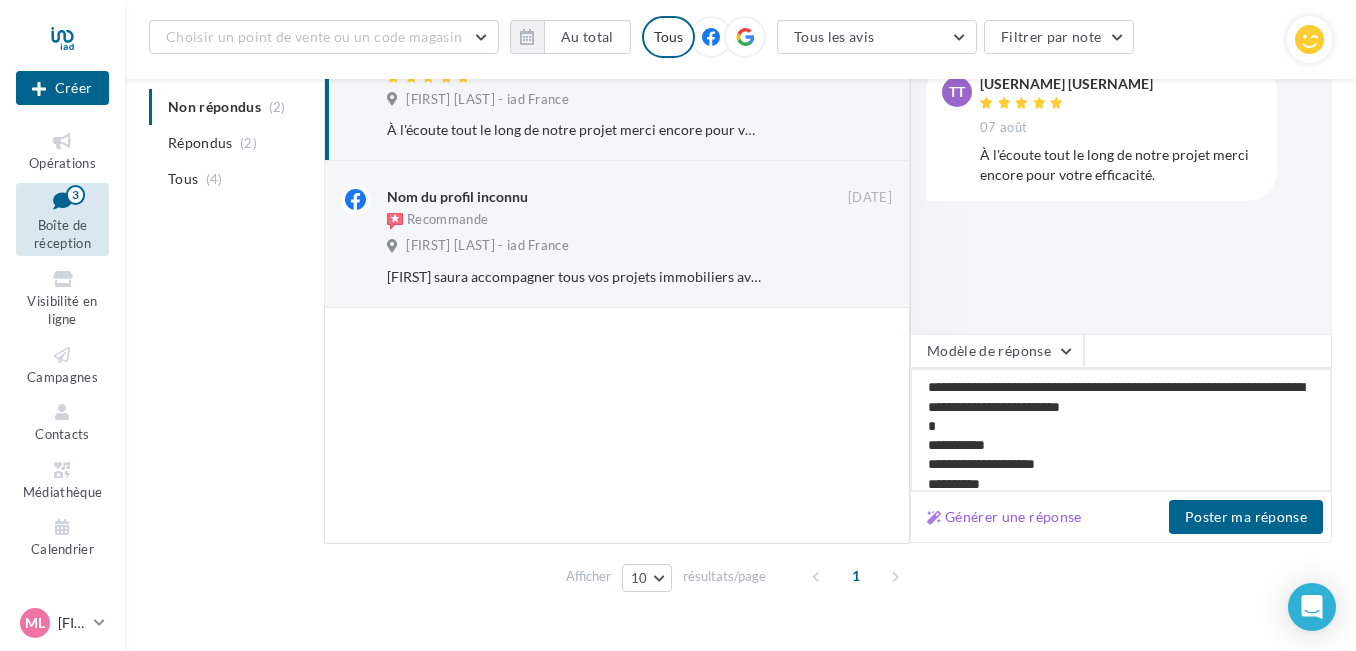 type on "**********" 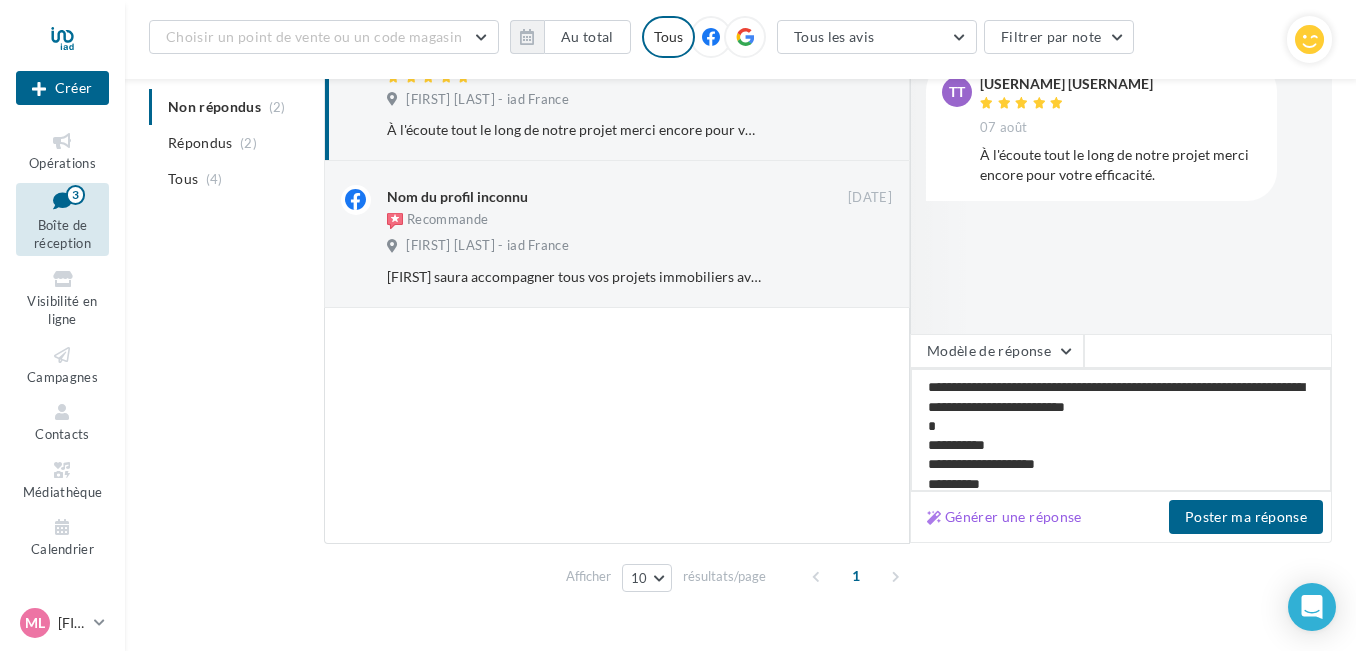 drag, startPoint x: 1003, startPoint y: 454, endPoint x: 920, endPoint y: 452, distance: 83.02409 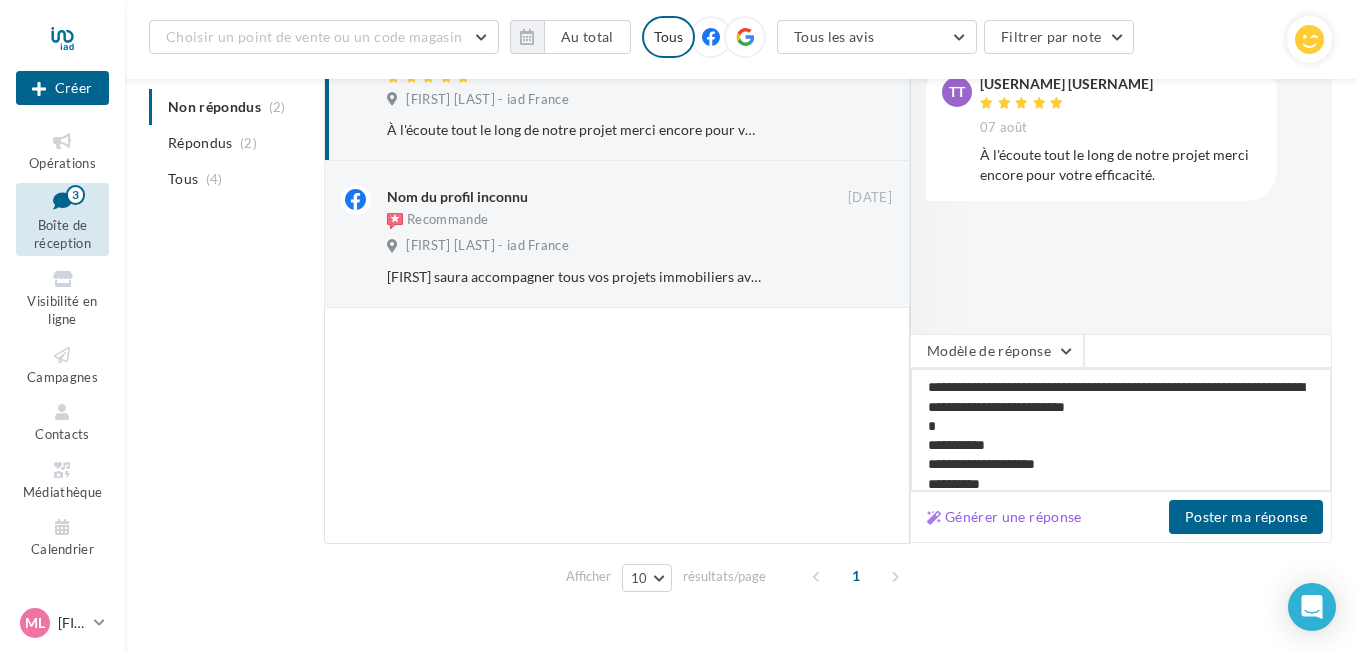 type on "**********" 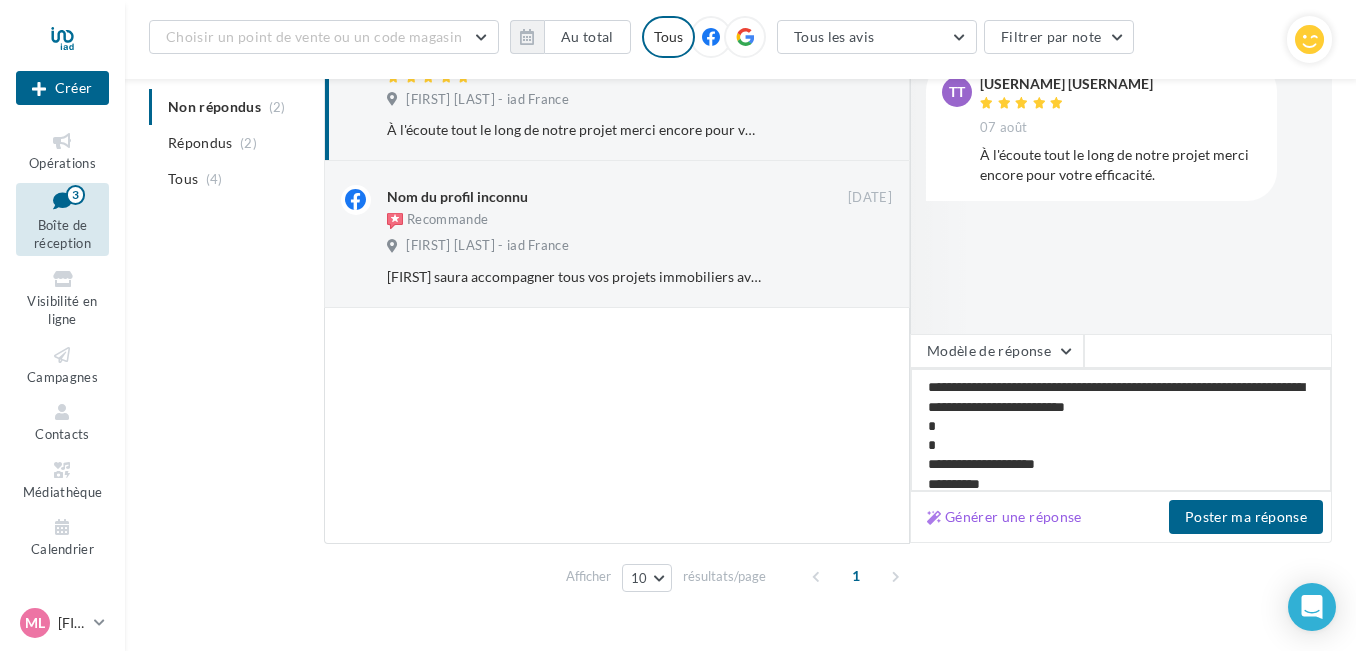 type on "**********" 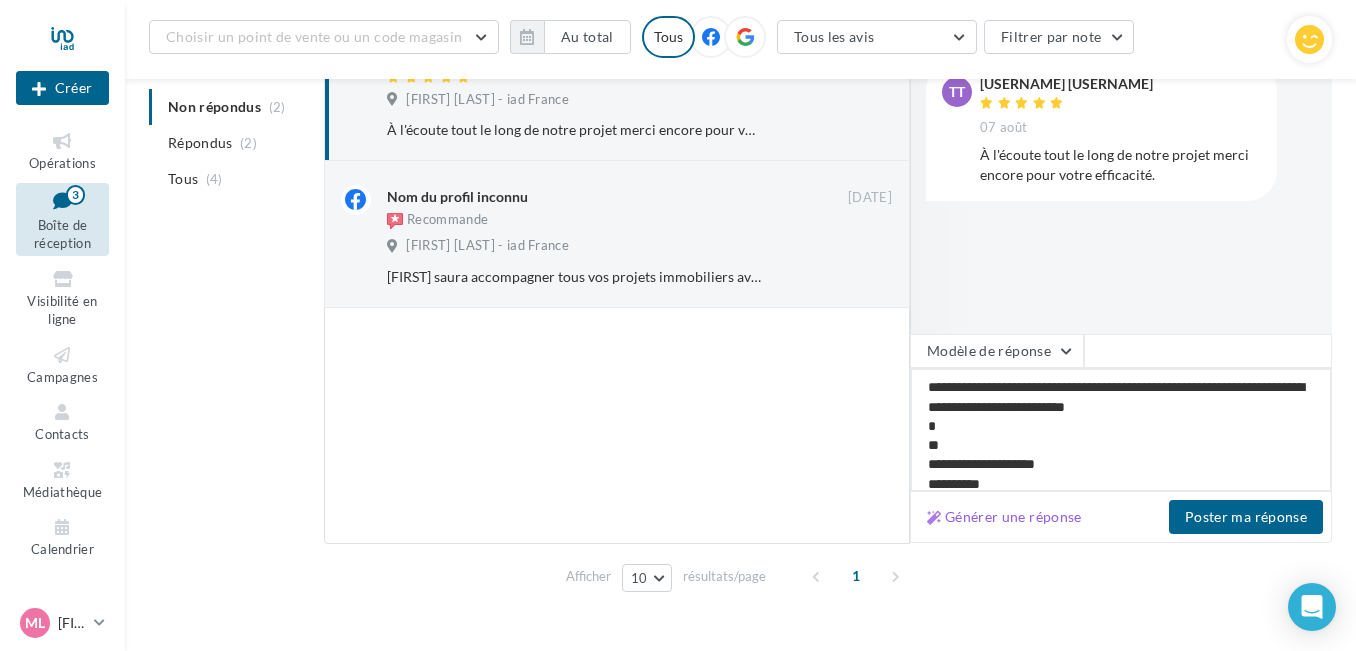 type on "**********" 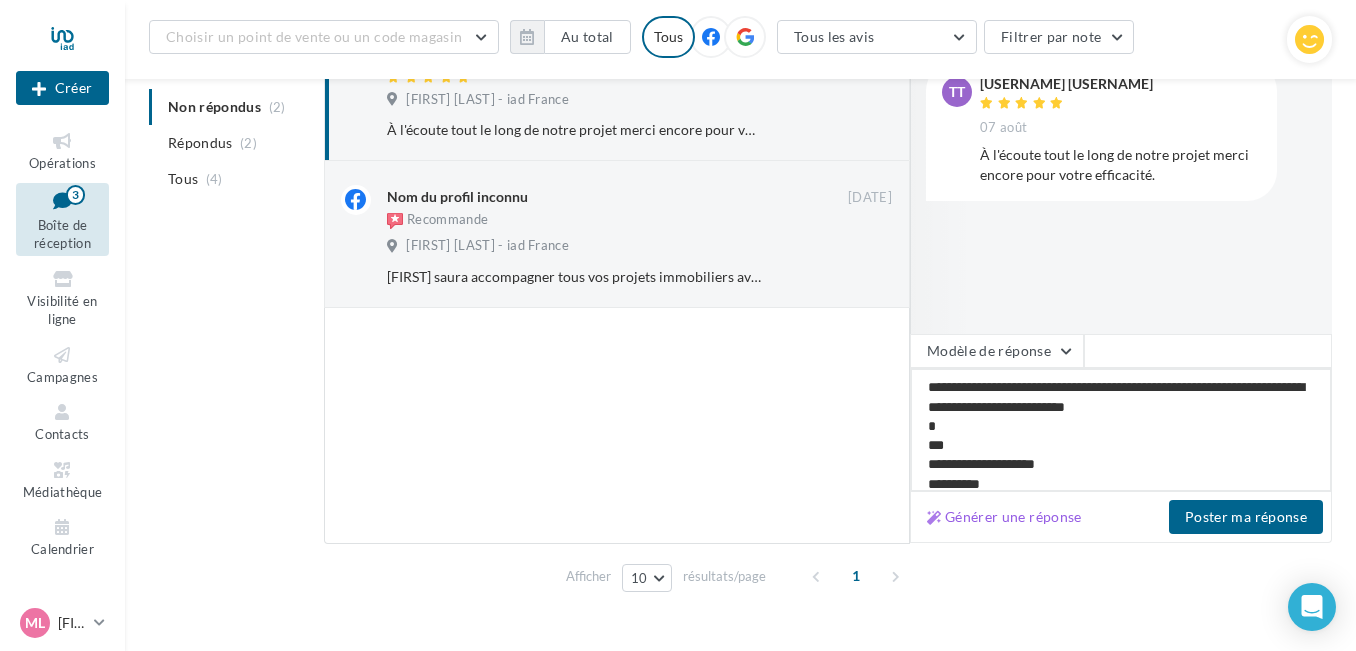 type on "**********" 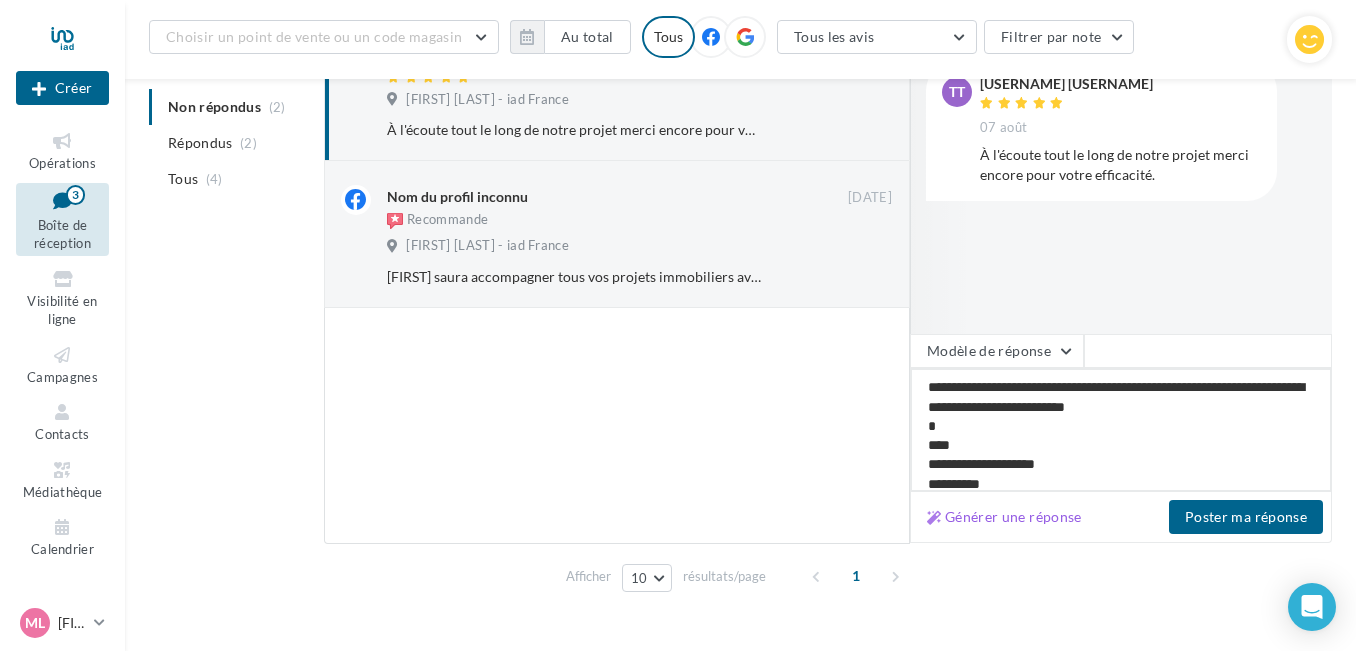 type on "**********" 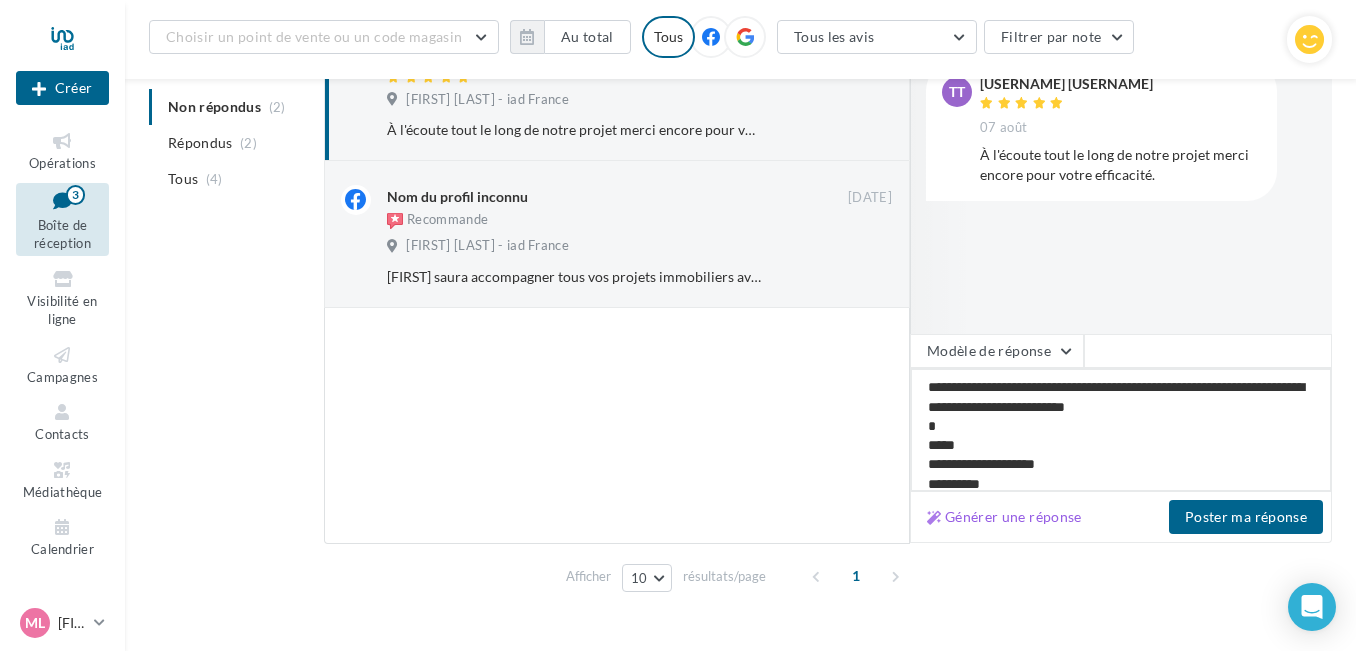 type on "**********" 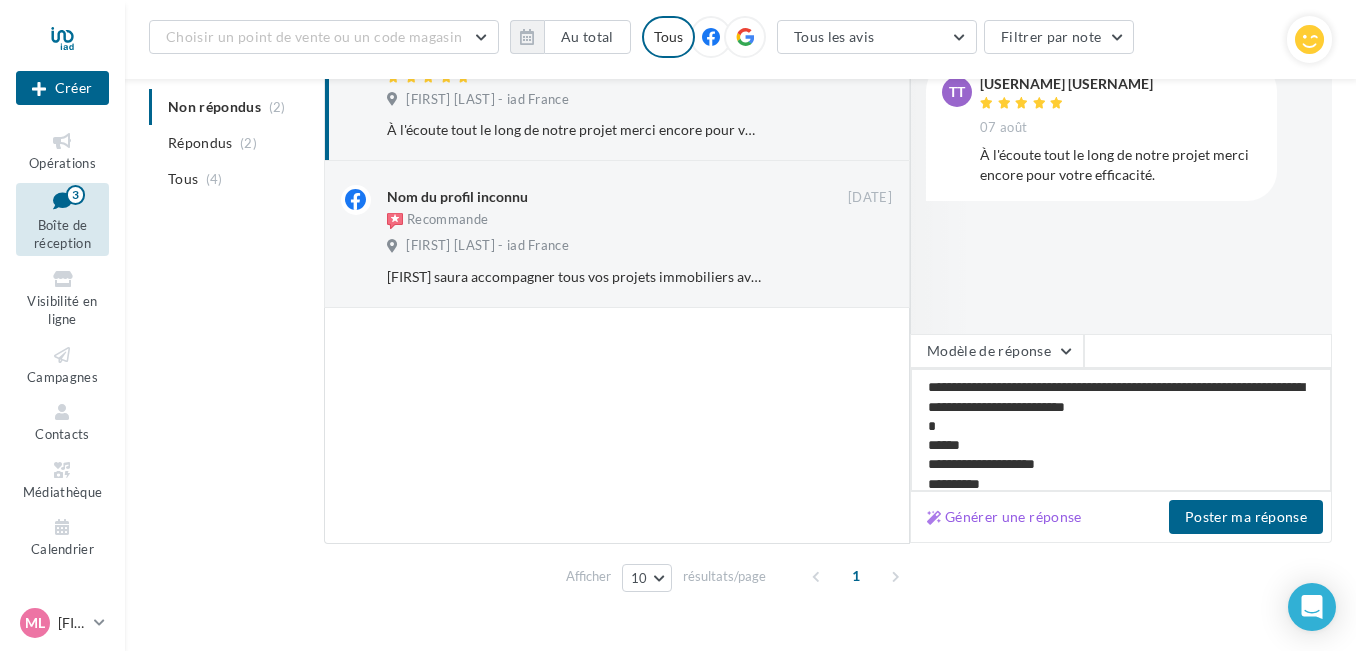 type on "**********" 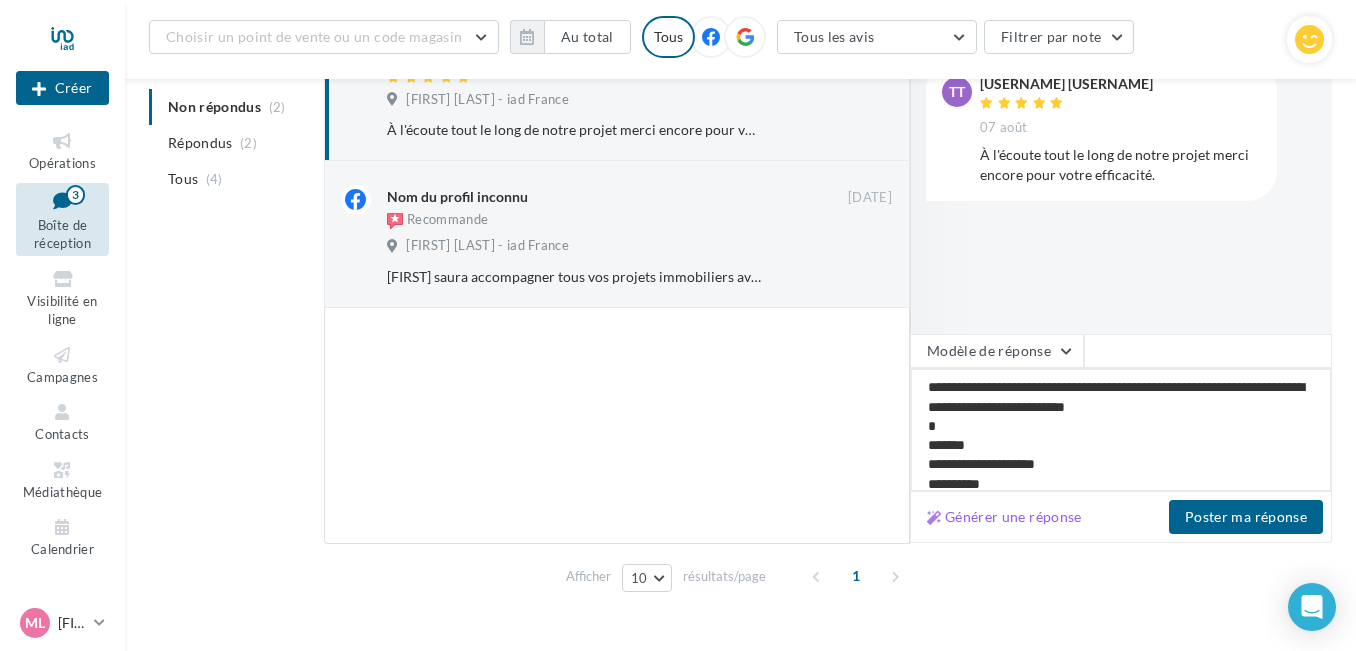 type on "**********" 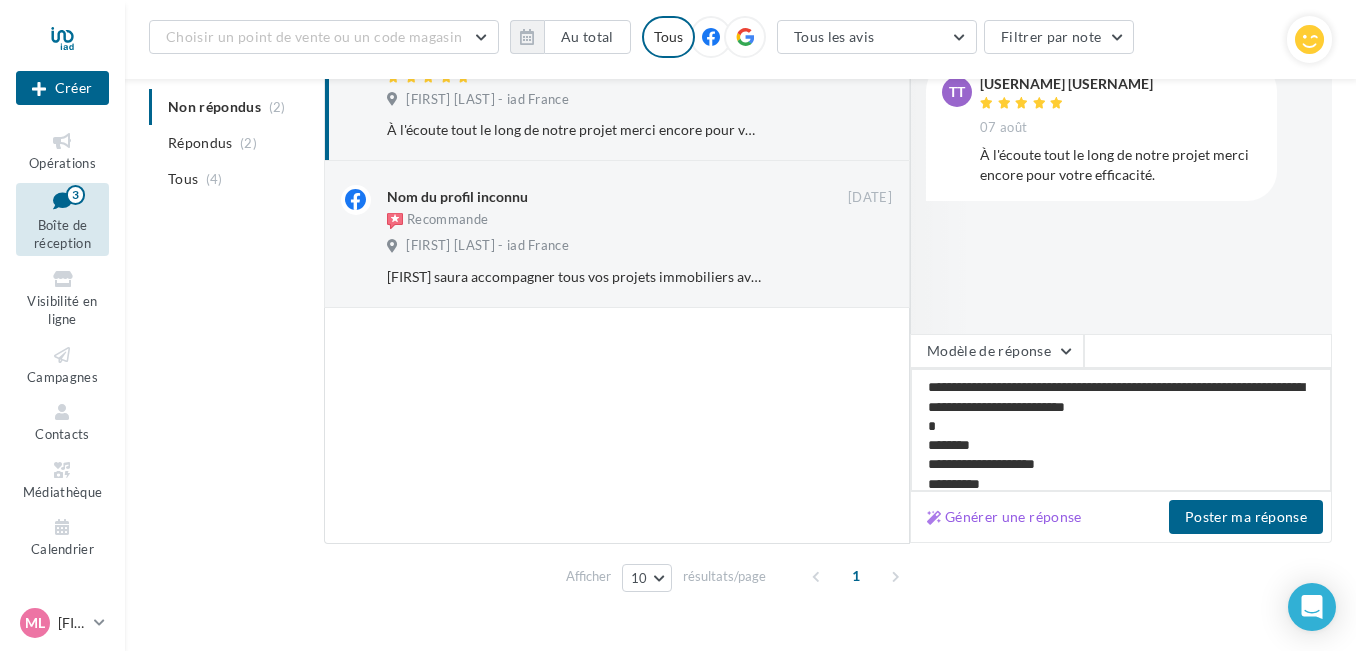 type on "**********" 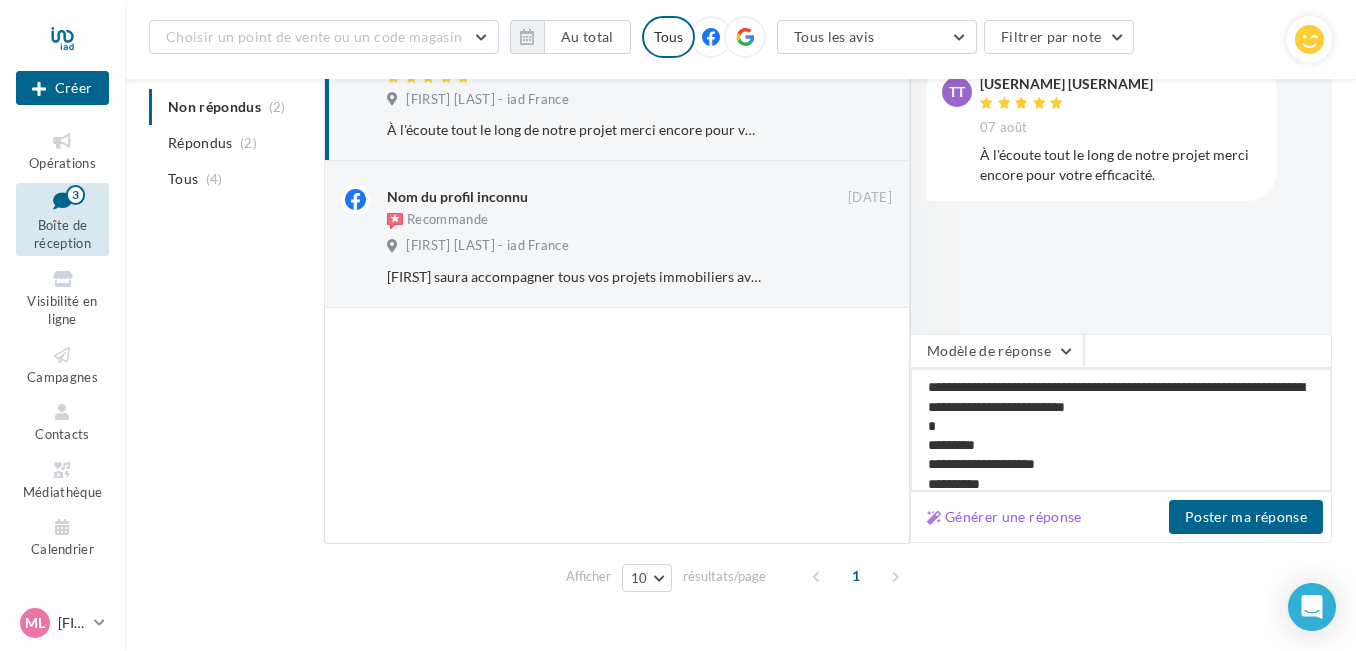 type on "**********" 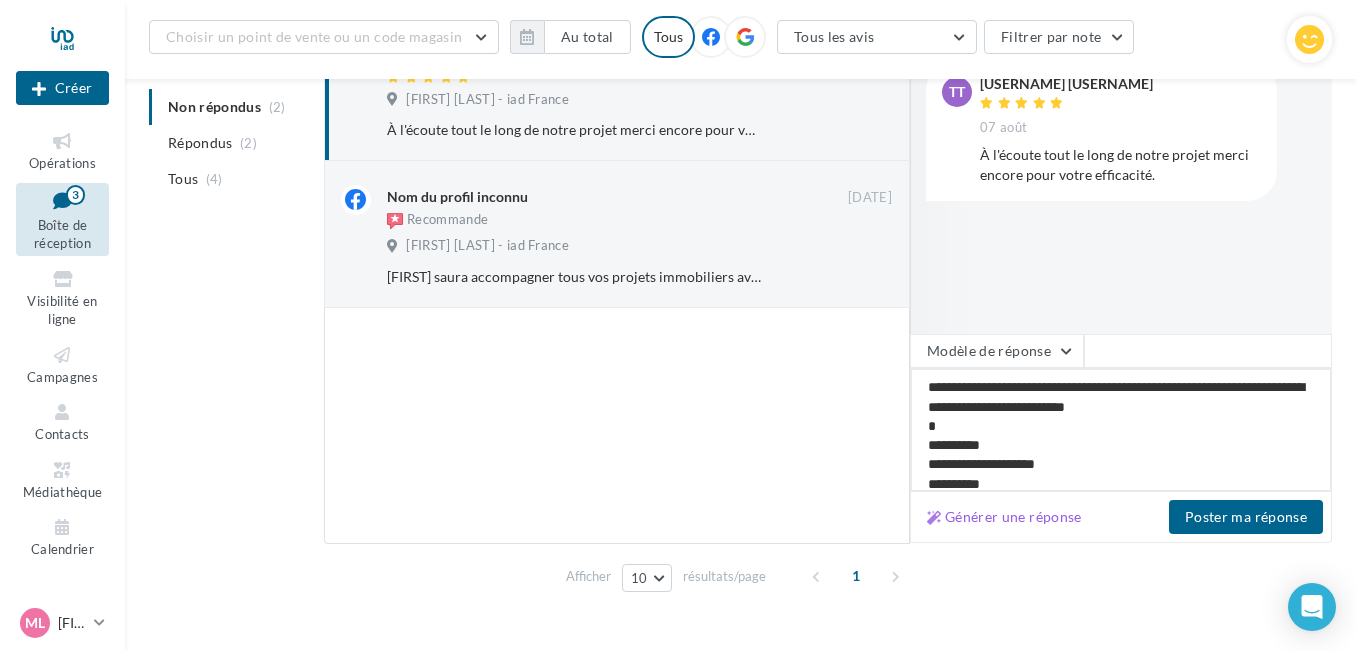 type on "**********" 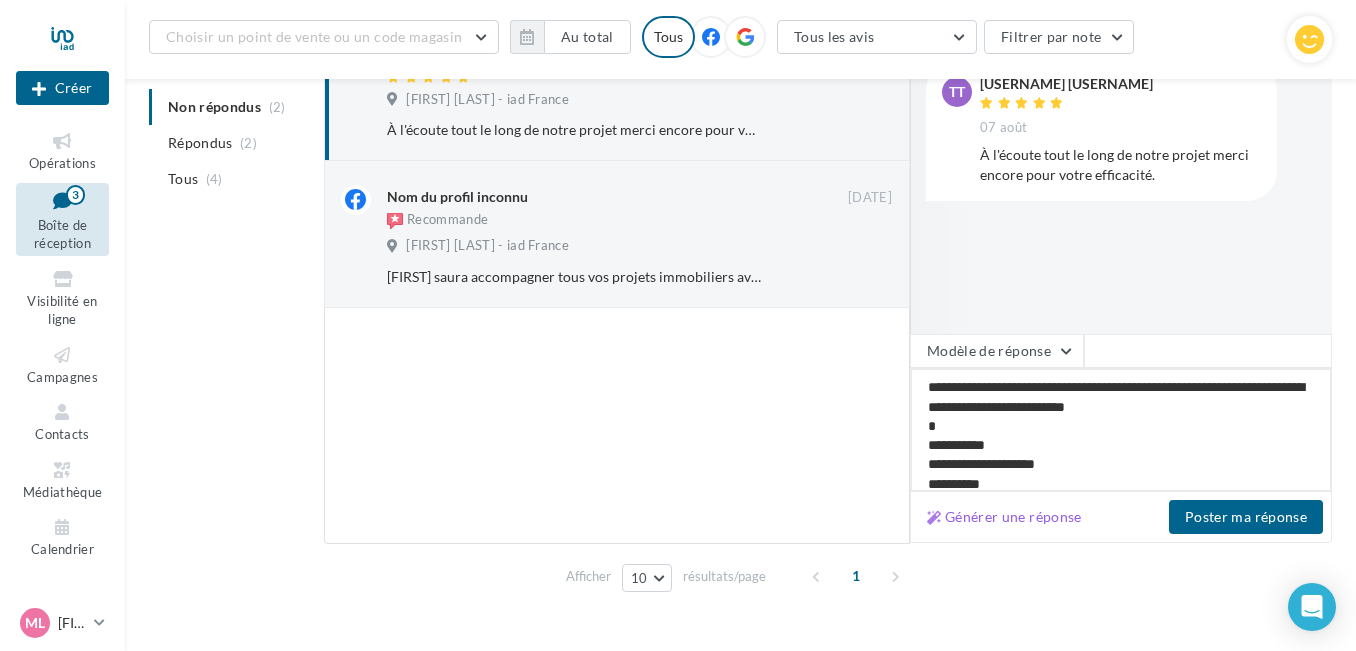 type on "**********" 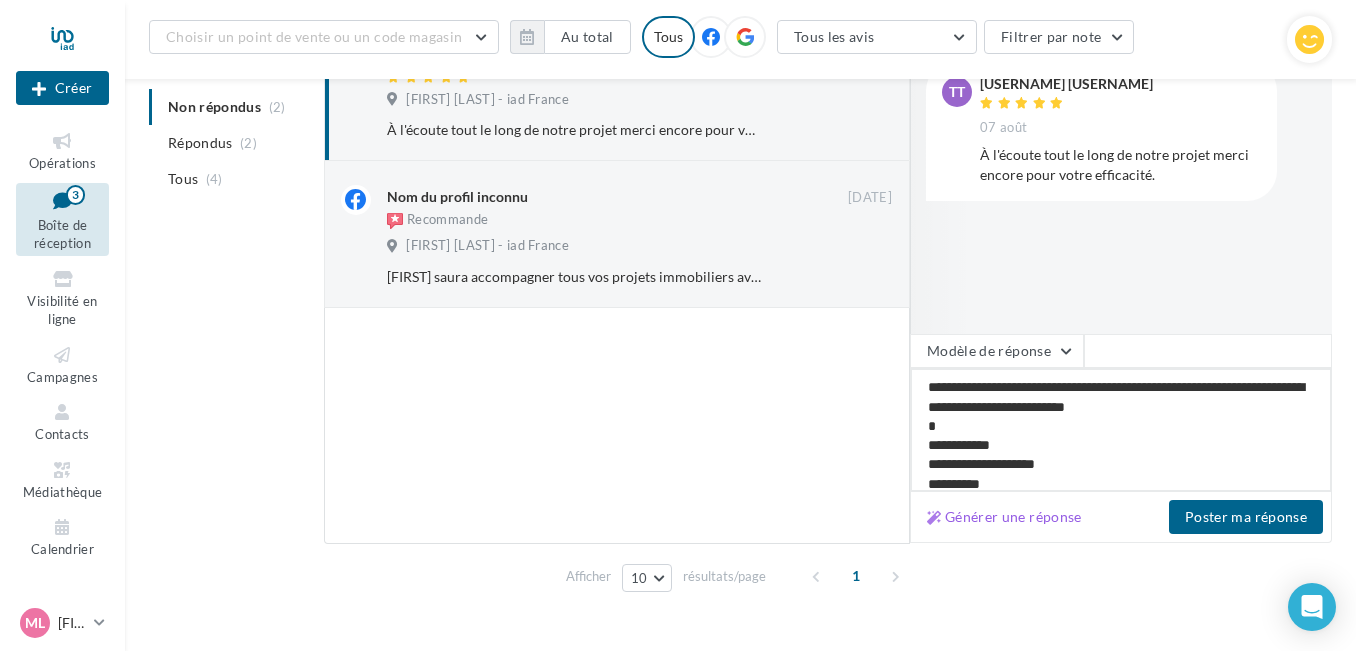 type on "**********" 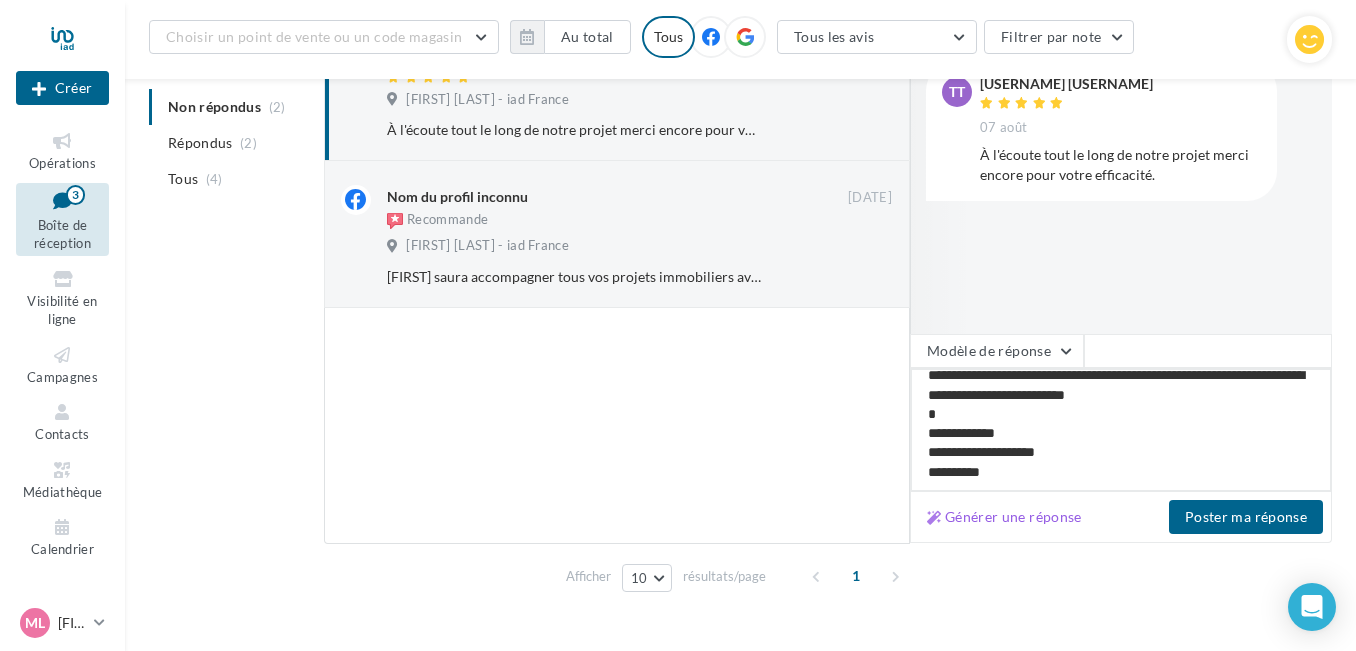 scroll, scrollTop: 0, scrollLeft: 0, axis: both 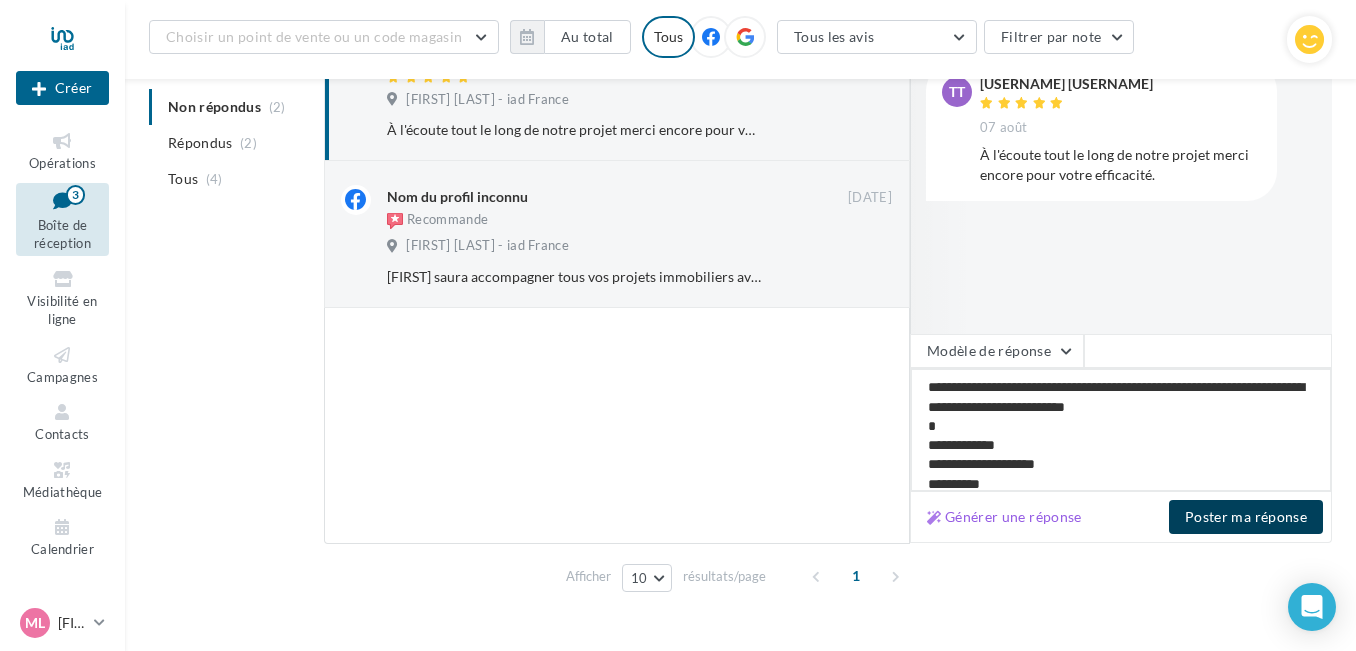 type on "**********" 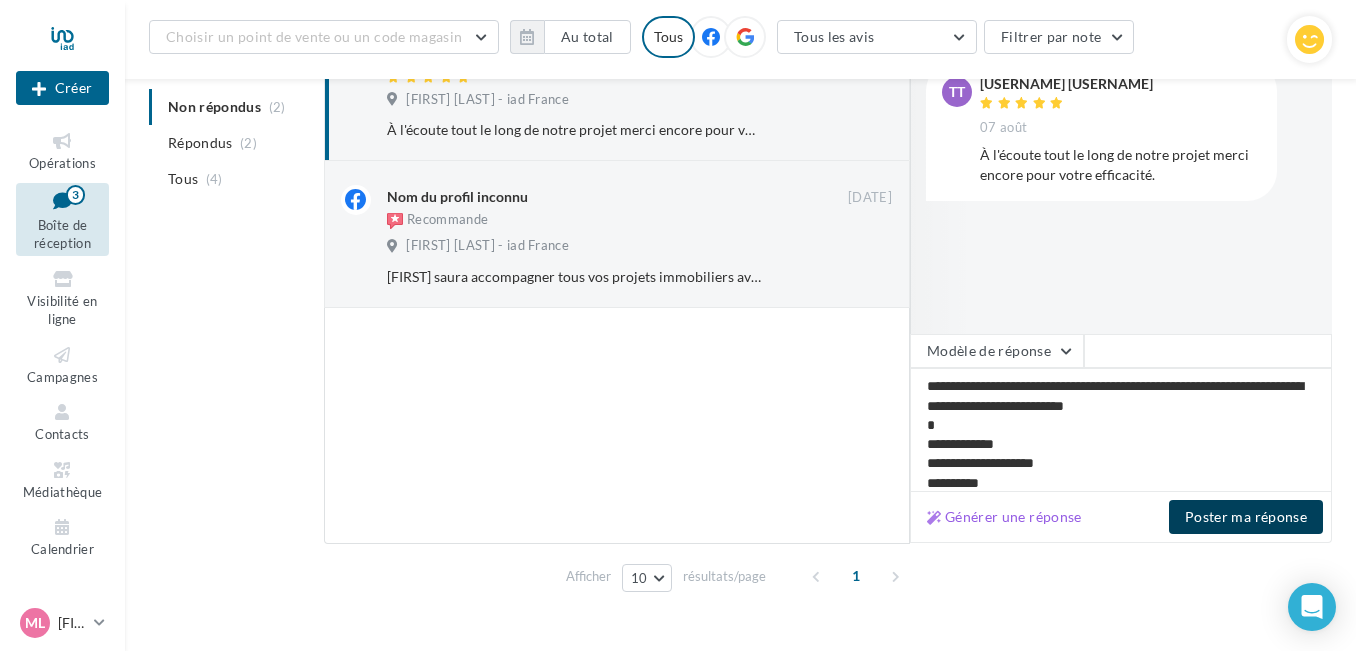 click on "Poster ma réponse" at bounding box center (1246, 517) 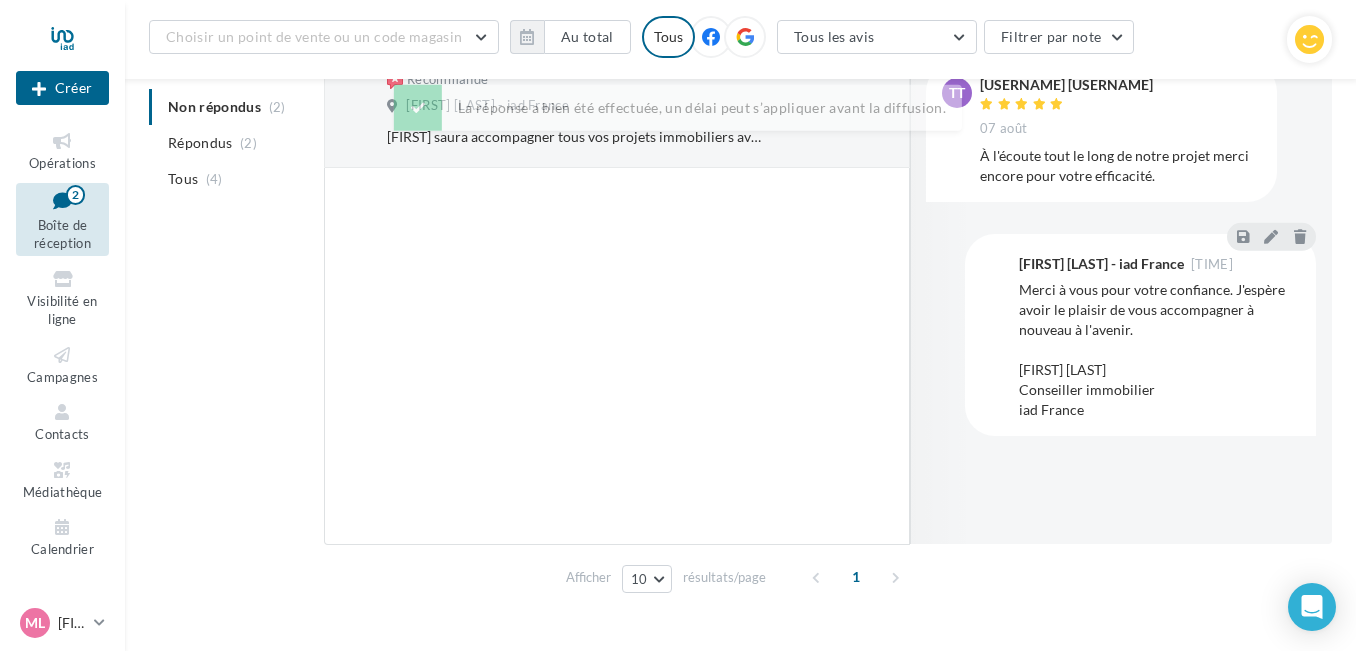 scroll, scrollTop: 313, scrollLeft: 0, axis: vertical 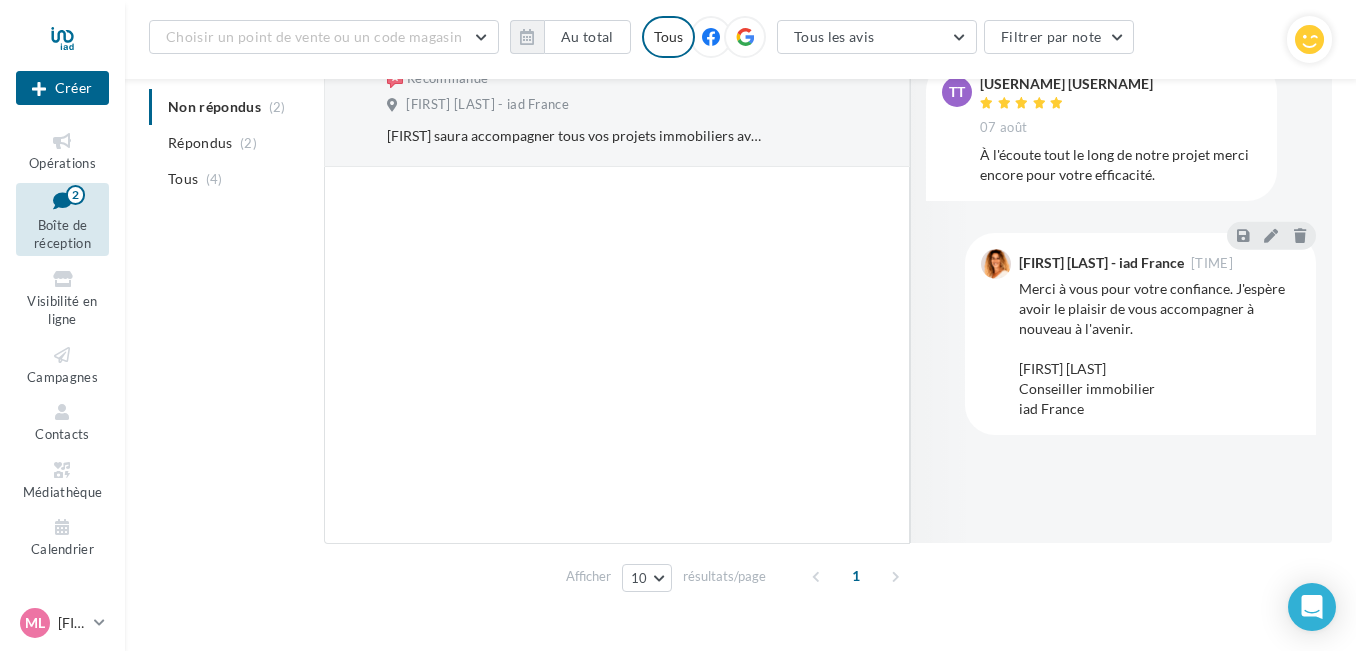 click on "A traiter
(2)
Non répondus
(2)
Répondus
(2)
Tous
(4)" at bounding box center [232, 125] 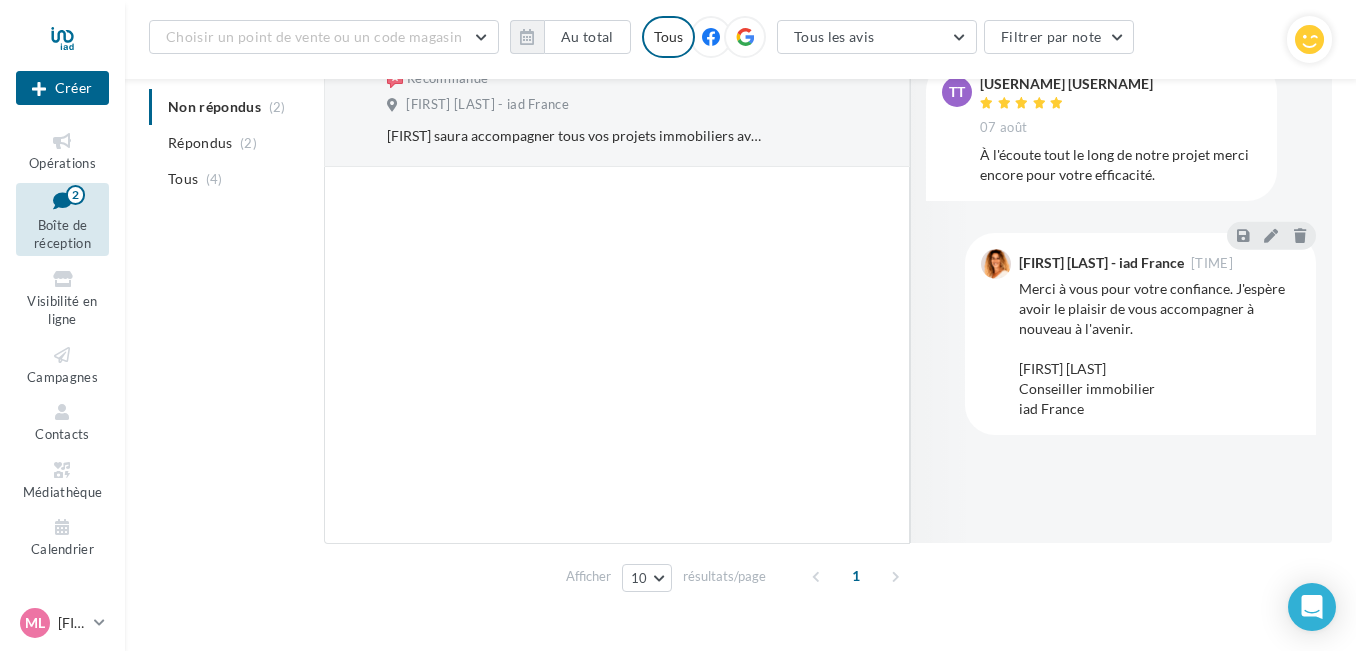 click at bounding box center [62, 200] 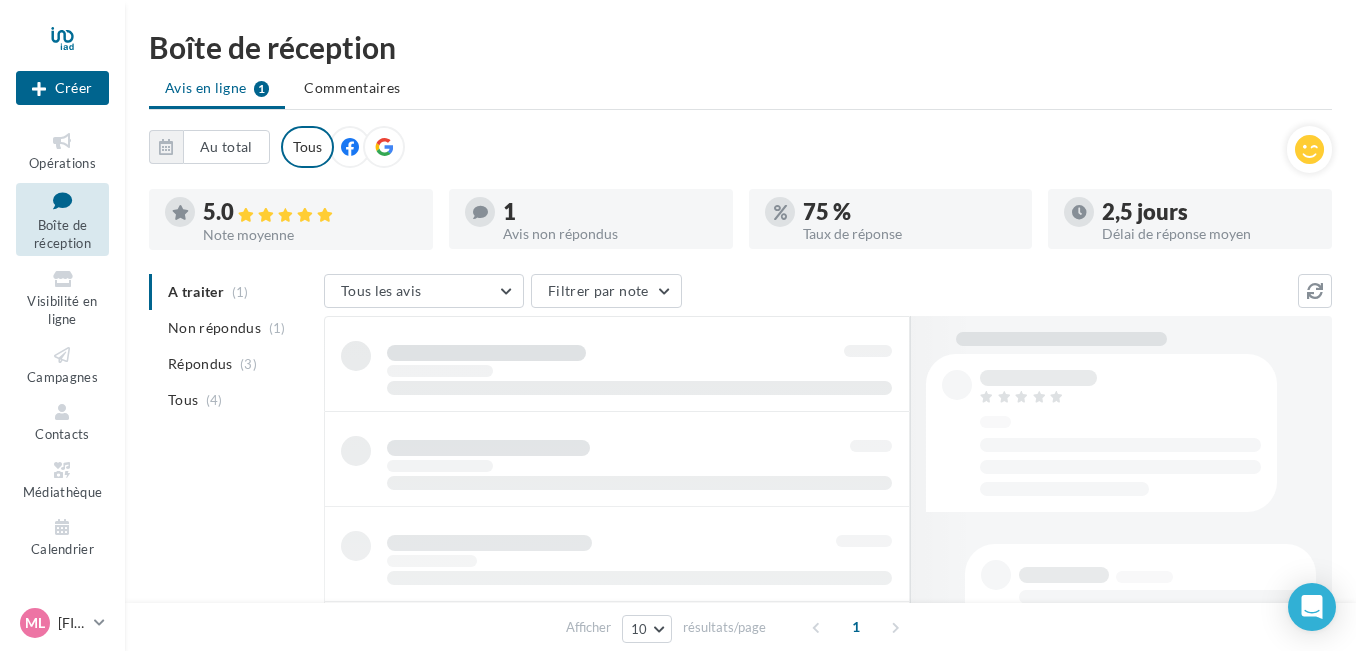 scroll, scrollTop: 0, scrollLeft: 0, axis: both 